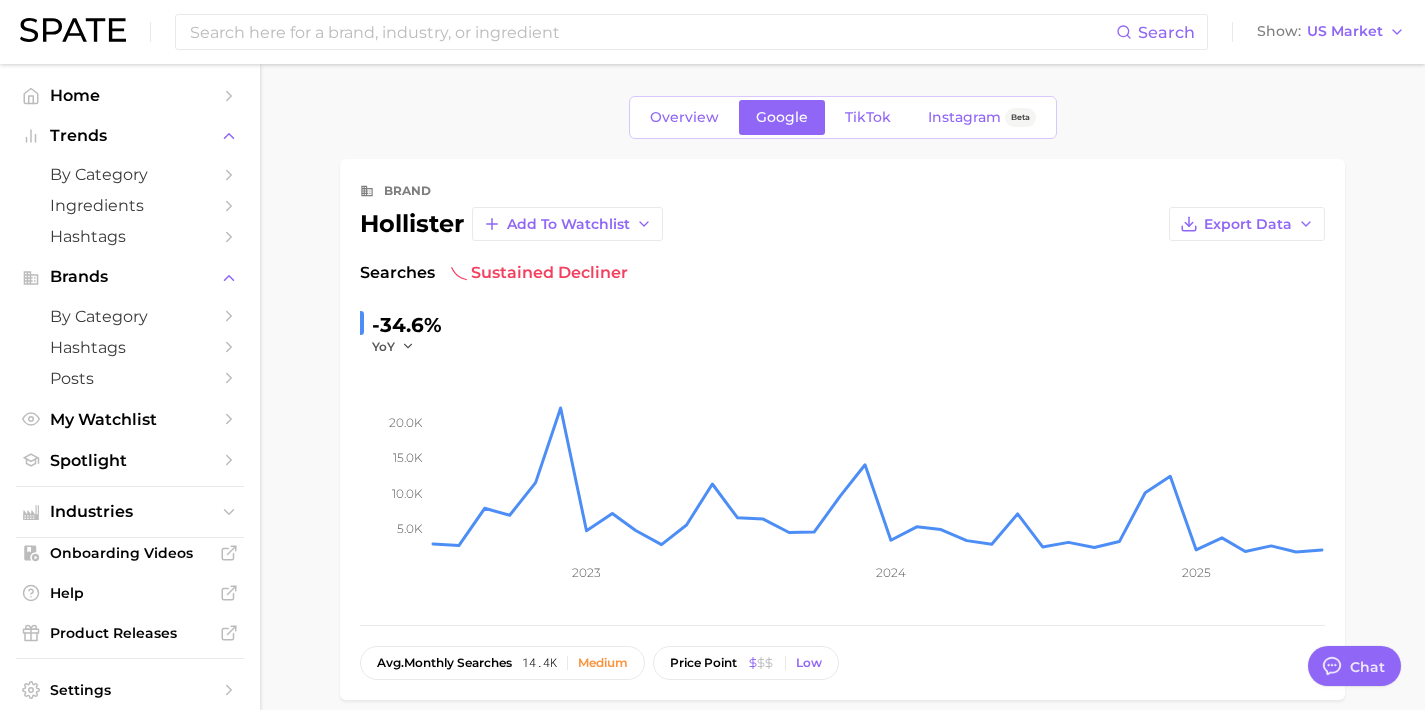 scroll, scrollTop: 0, scrollLeft: 0, axis: both 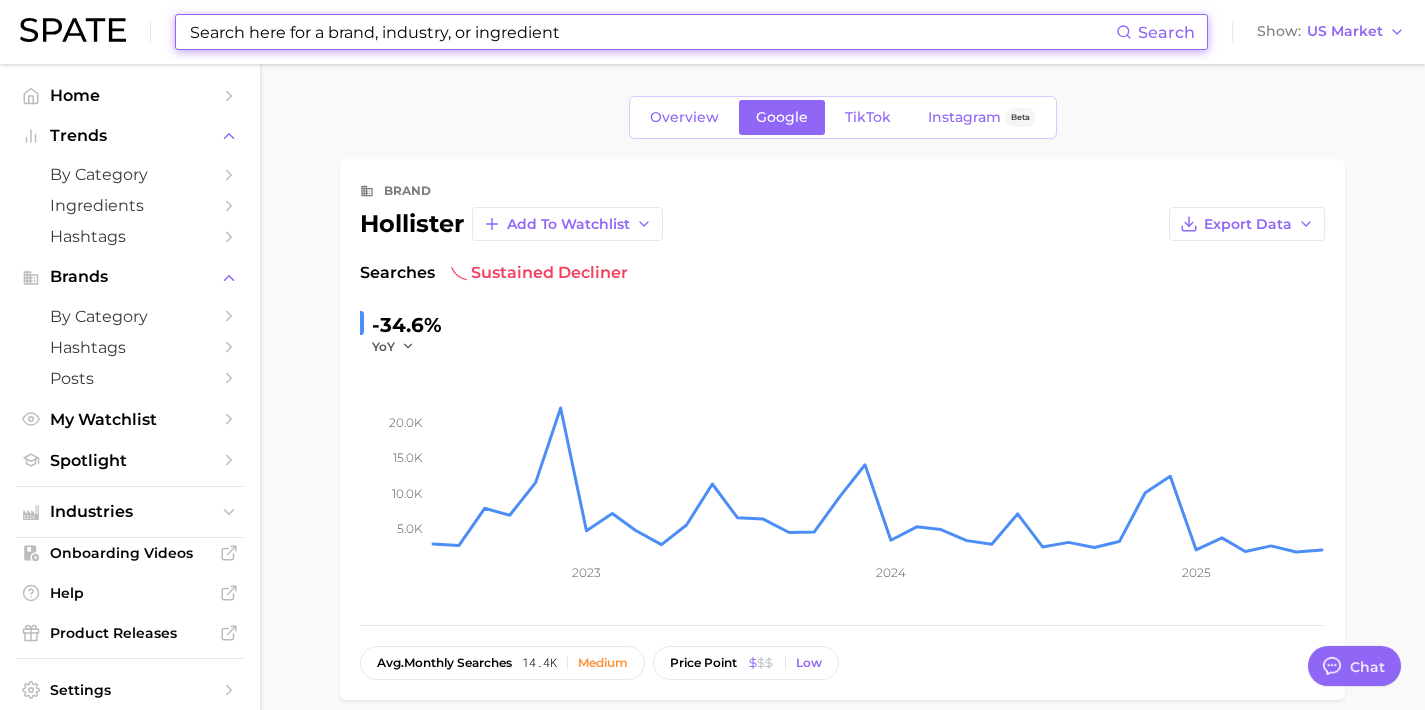 click at bounding box center [652, 32] 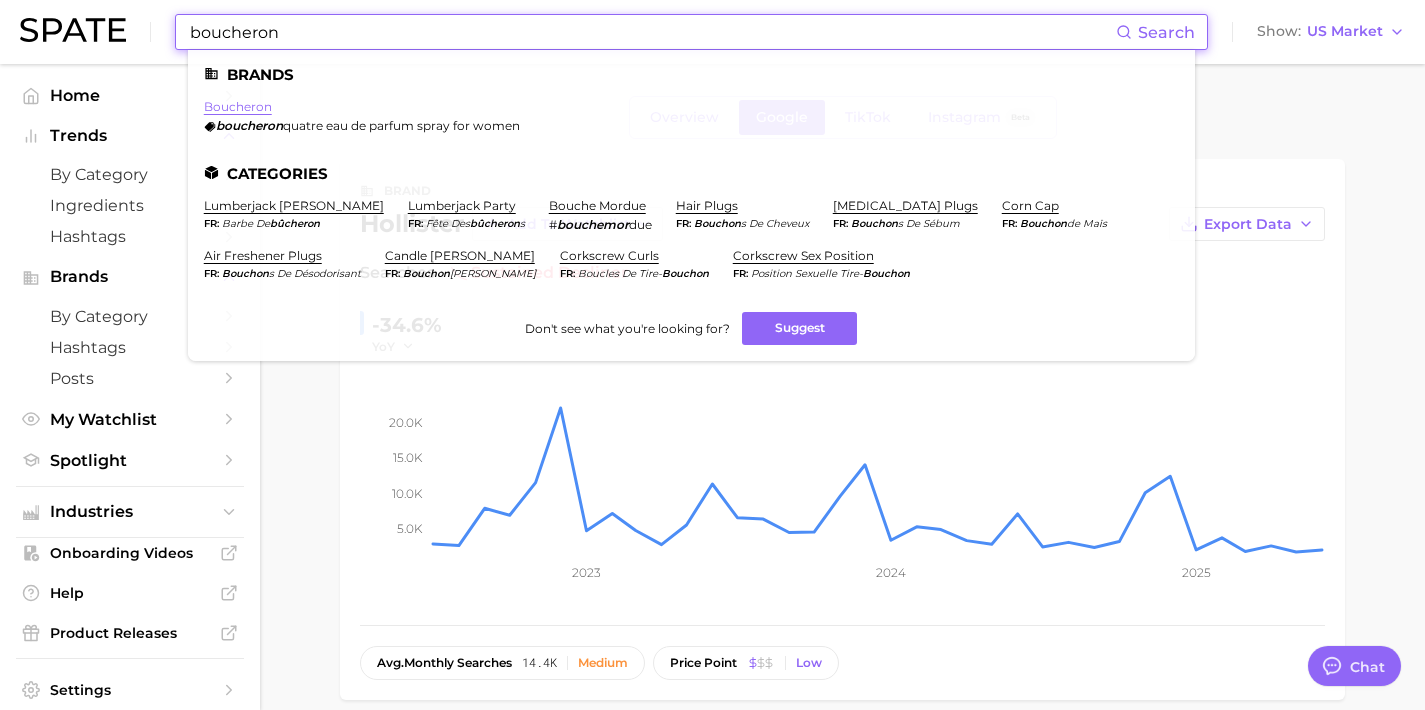 type on "boucheron" 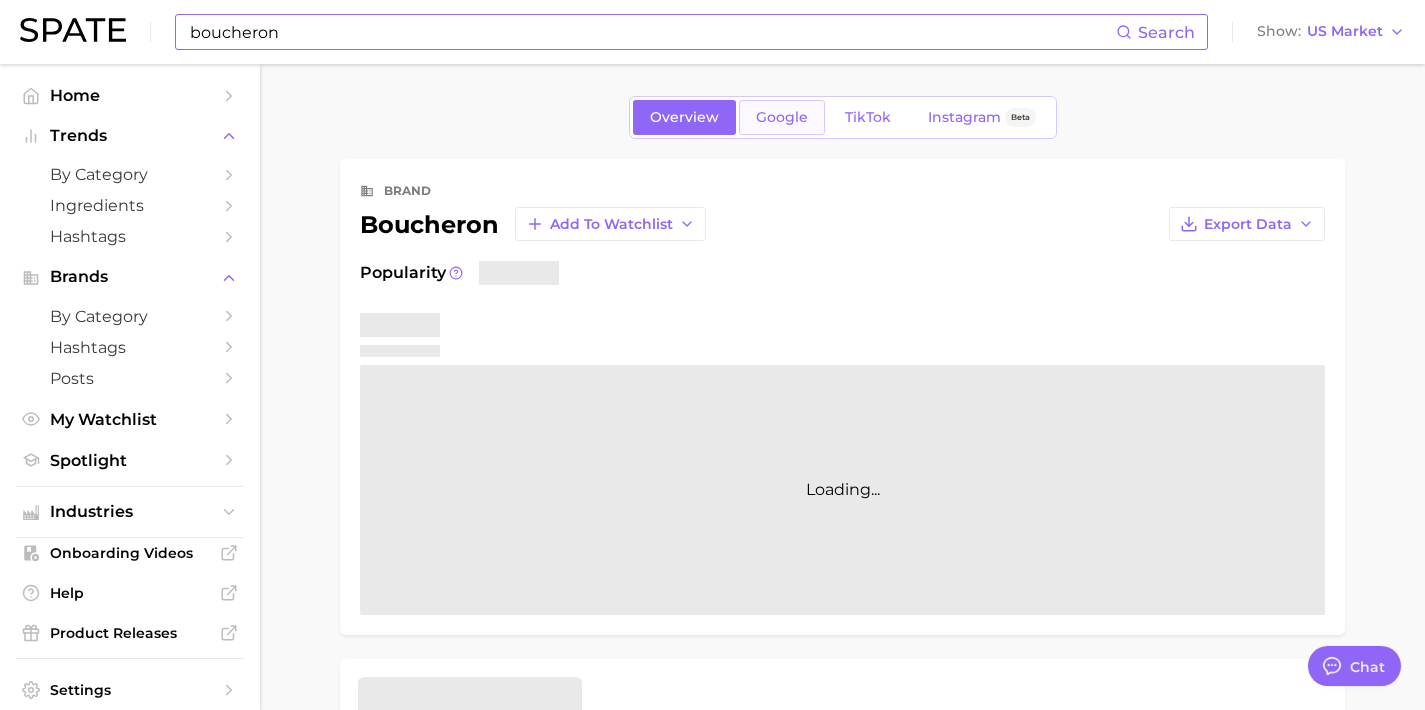 click on "Google" at bounding box center [782, 117] 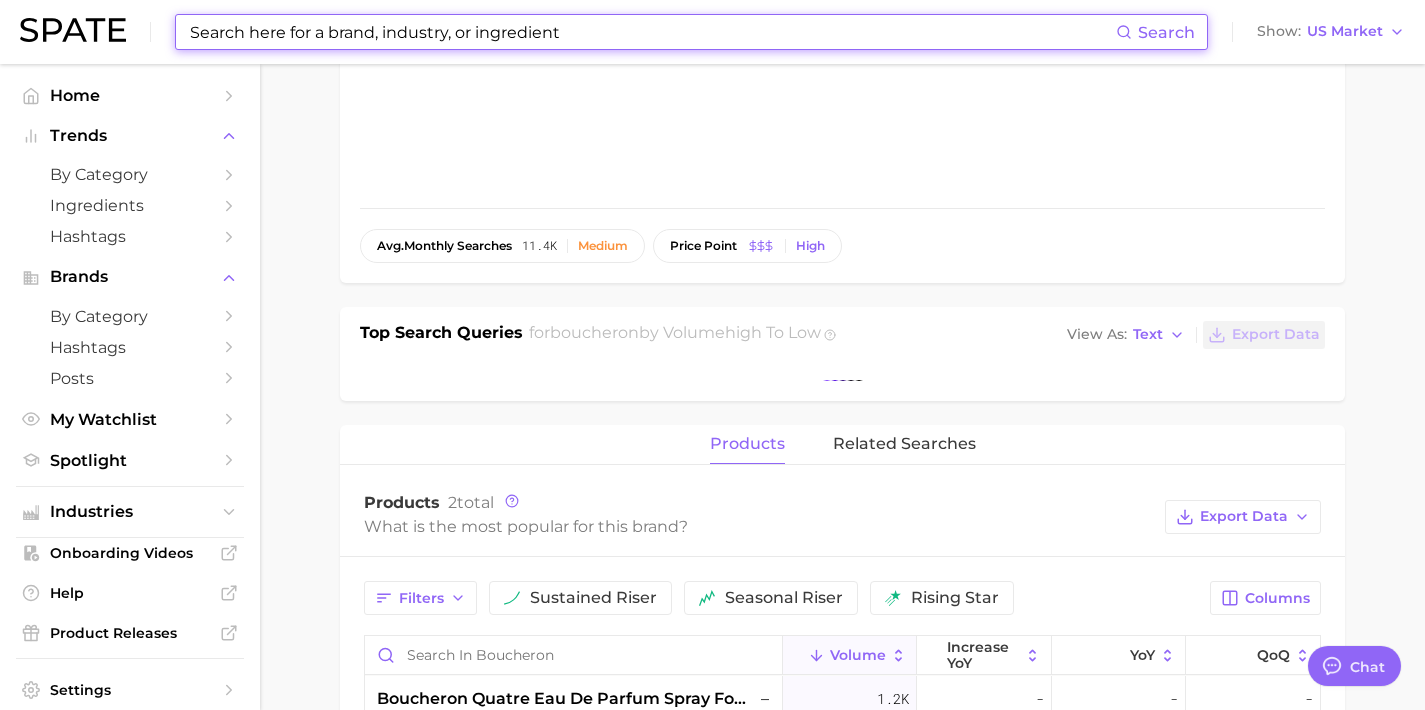 scroll, scrollTop: 703, scrollLeft: 0, axis: vertical 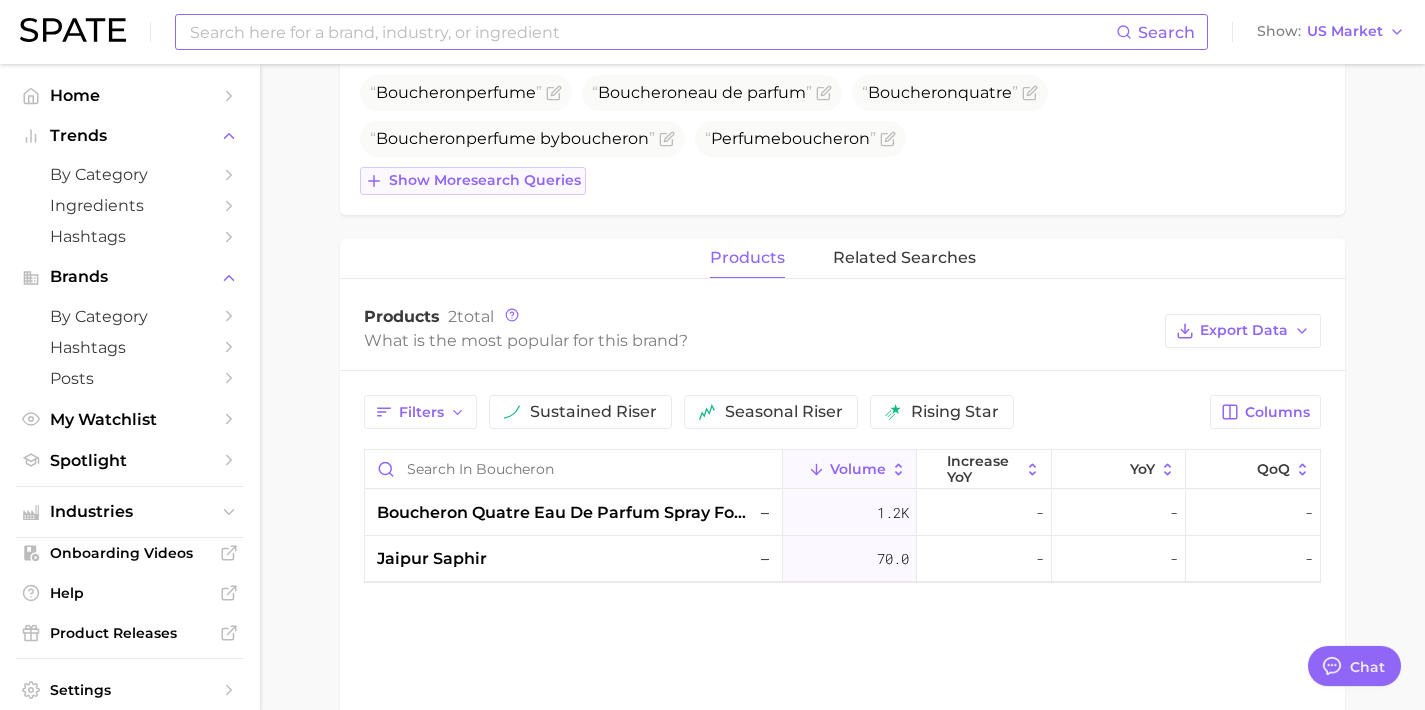 click on "Show more  search queries" at bounding box center (485, 180) 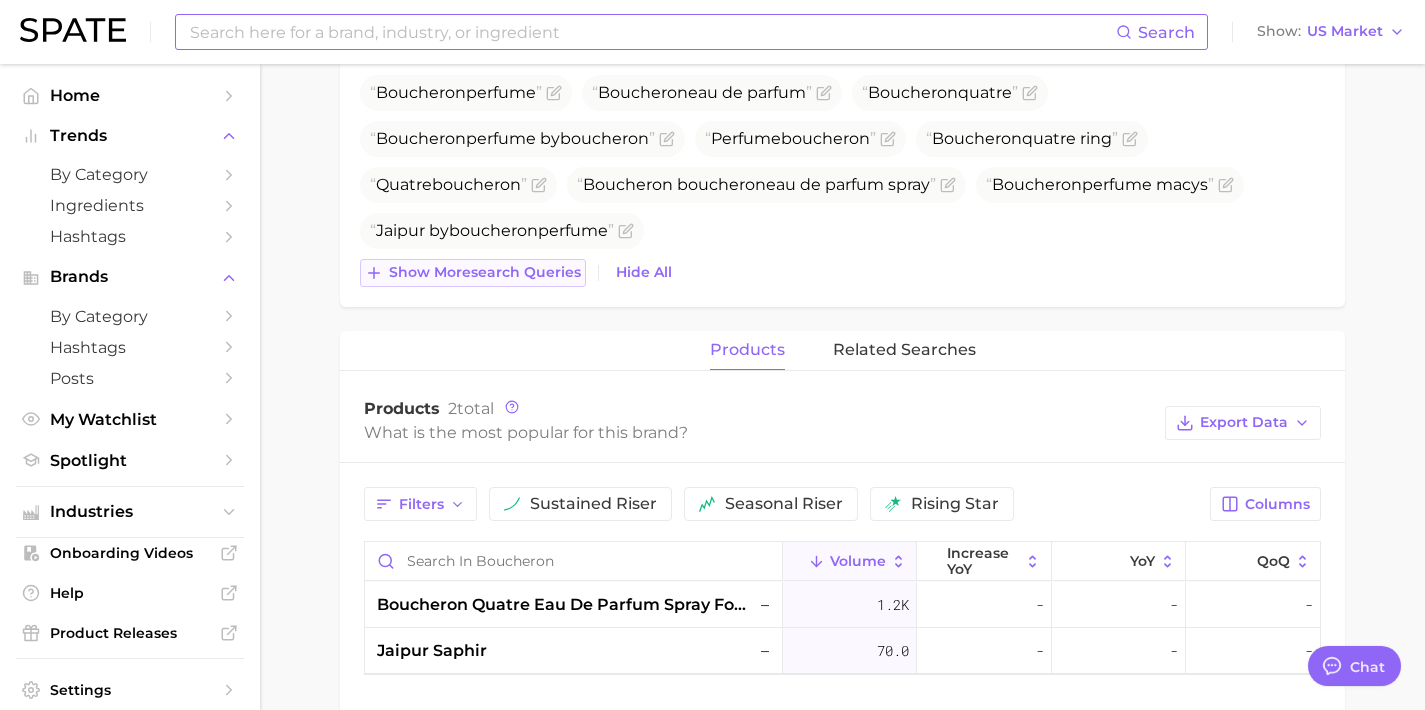 click on "Show more  search queries" at bounding box center [485, 272] 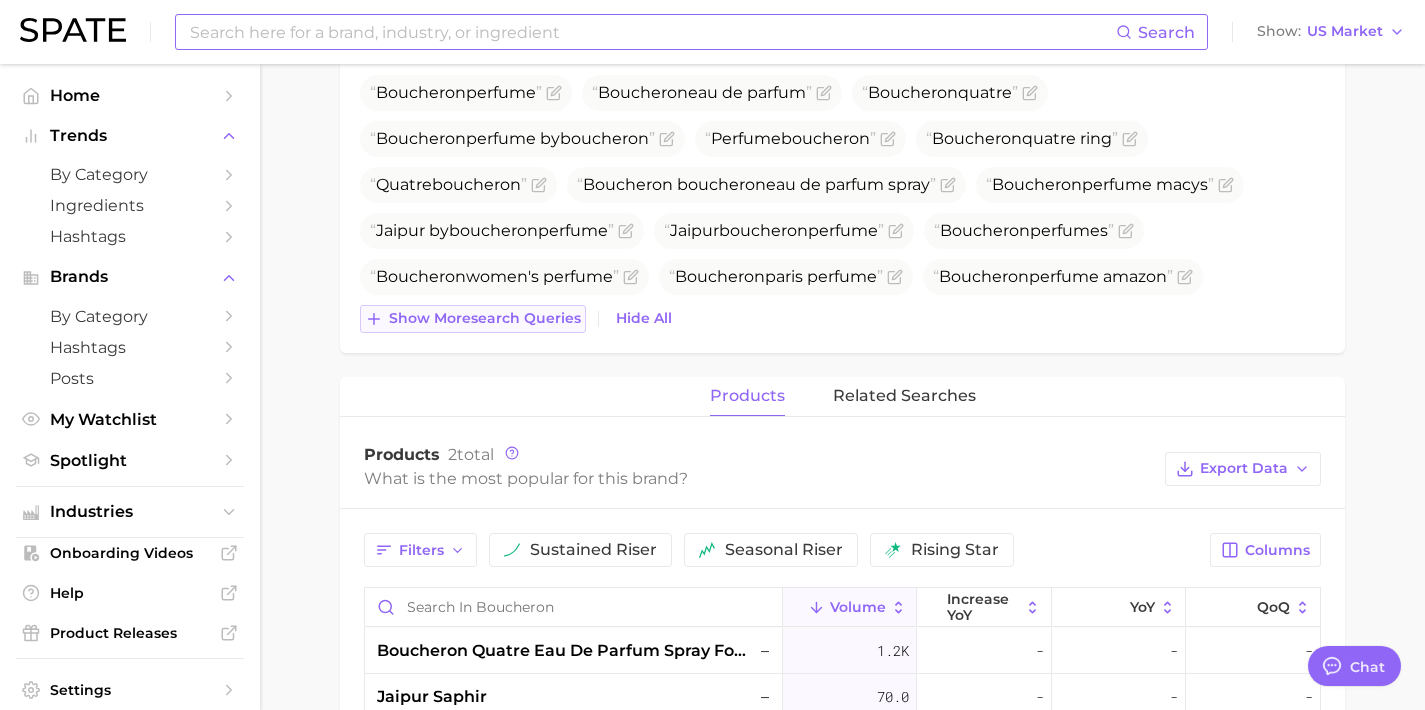 click on "Show more  search queries" at bounding box center [485, 318] 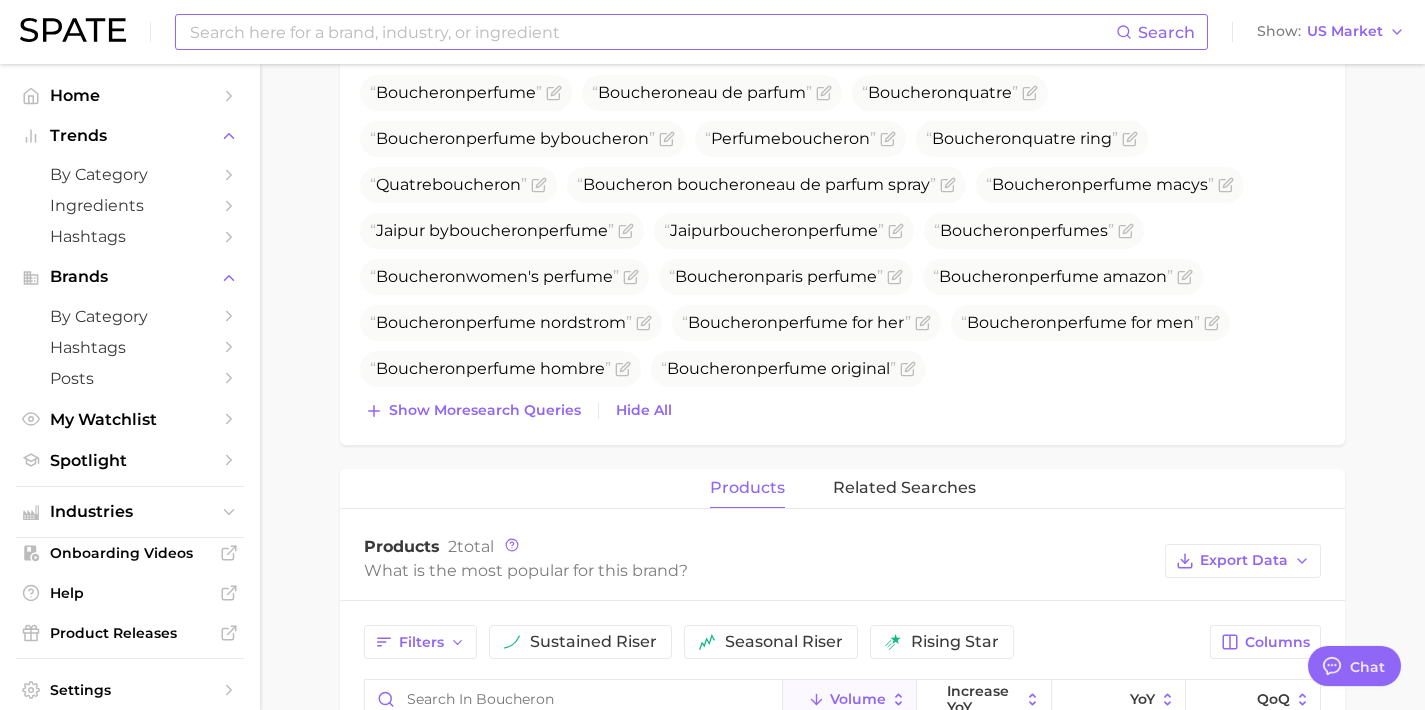 scroll, scrollTop: 0, scrollLeft: 0, axis: both 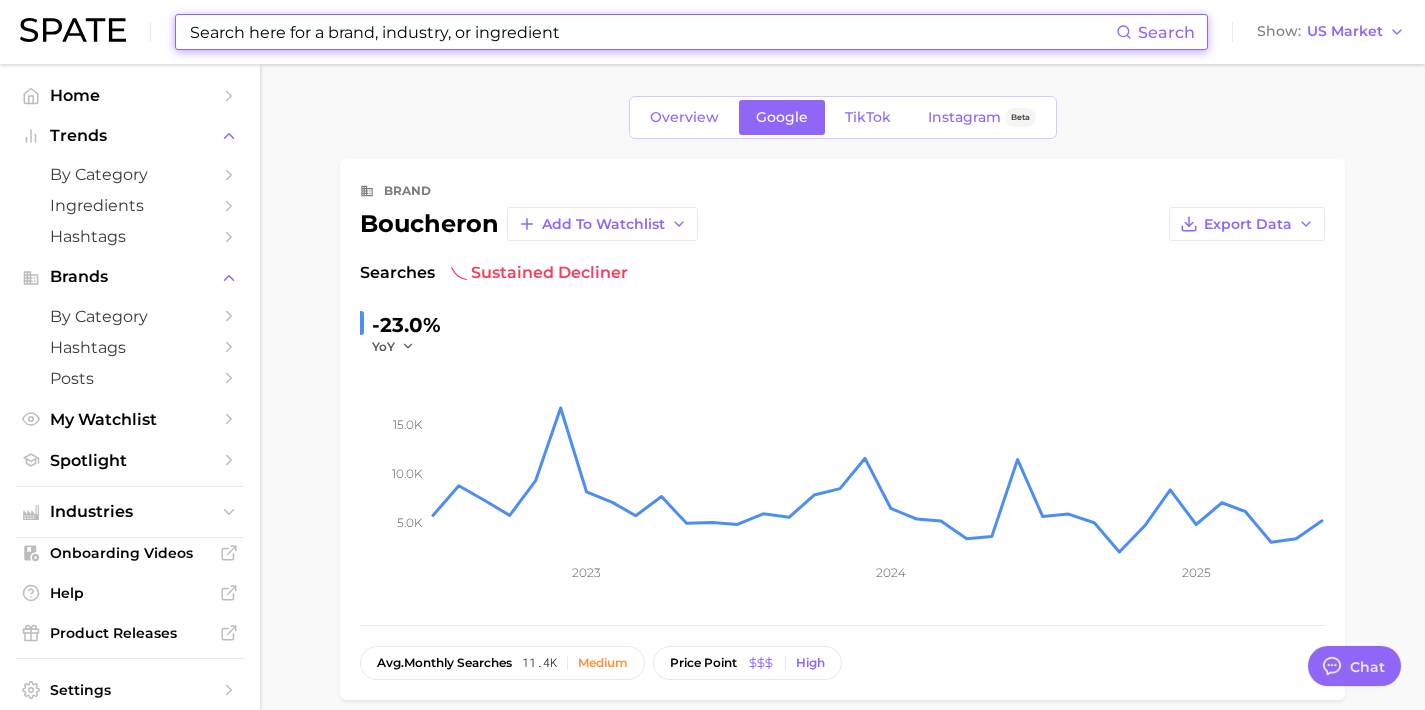 click at bounding box center (652, 32) 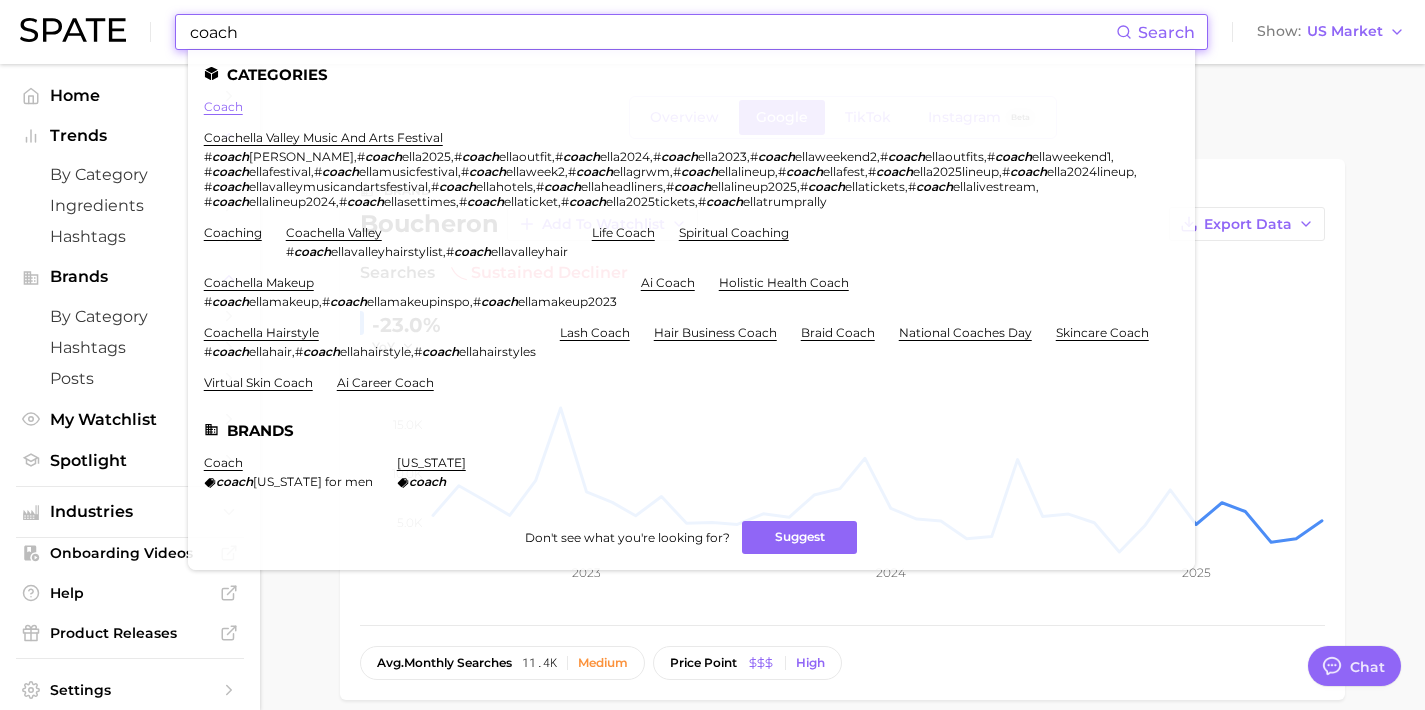 type on "coach" 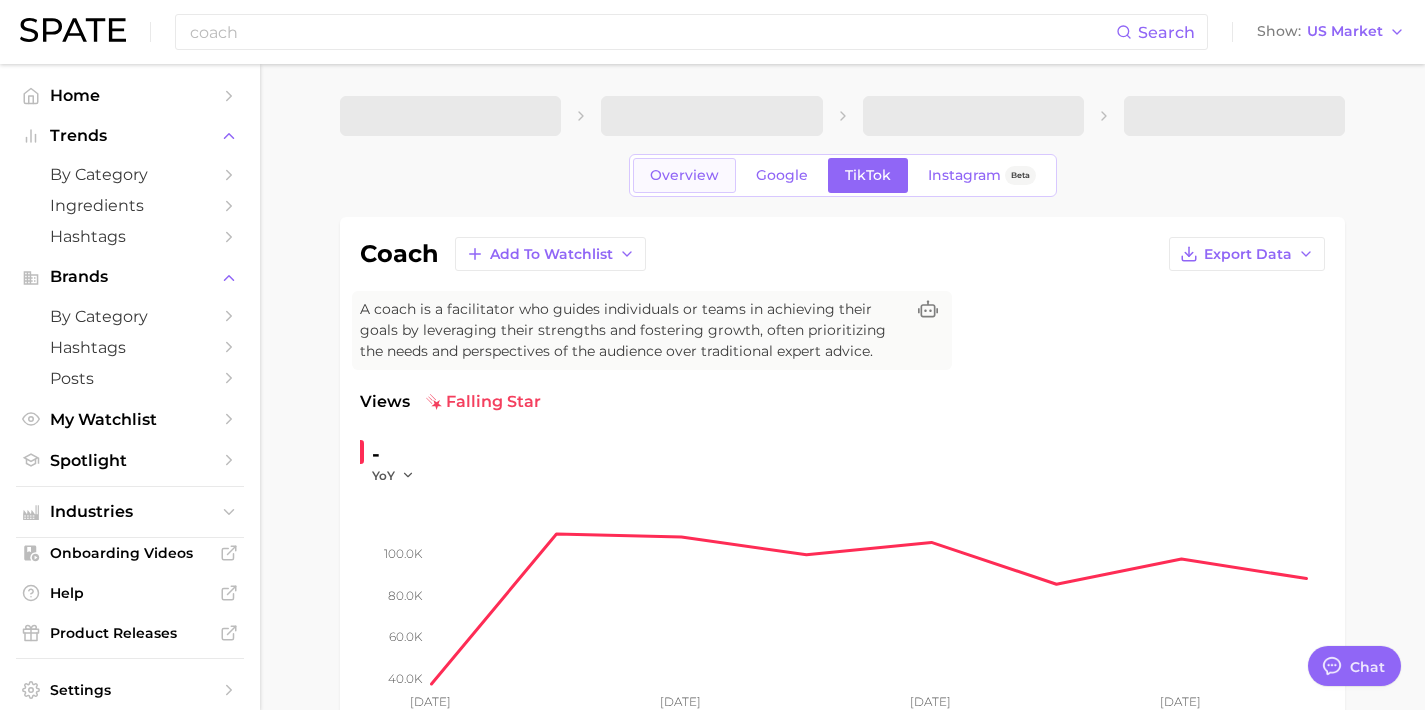 scroll, scrollTop: 0, scrollLeft: 0, axis: both 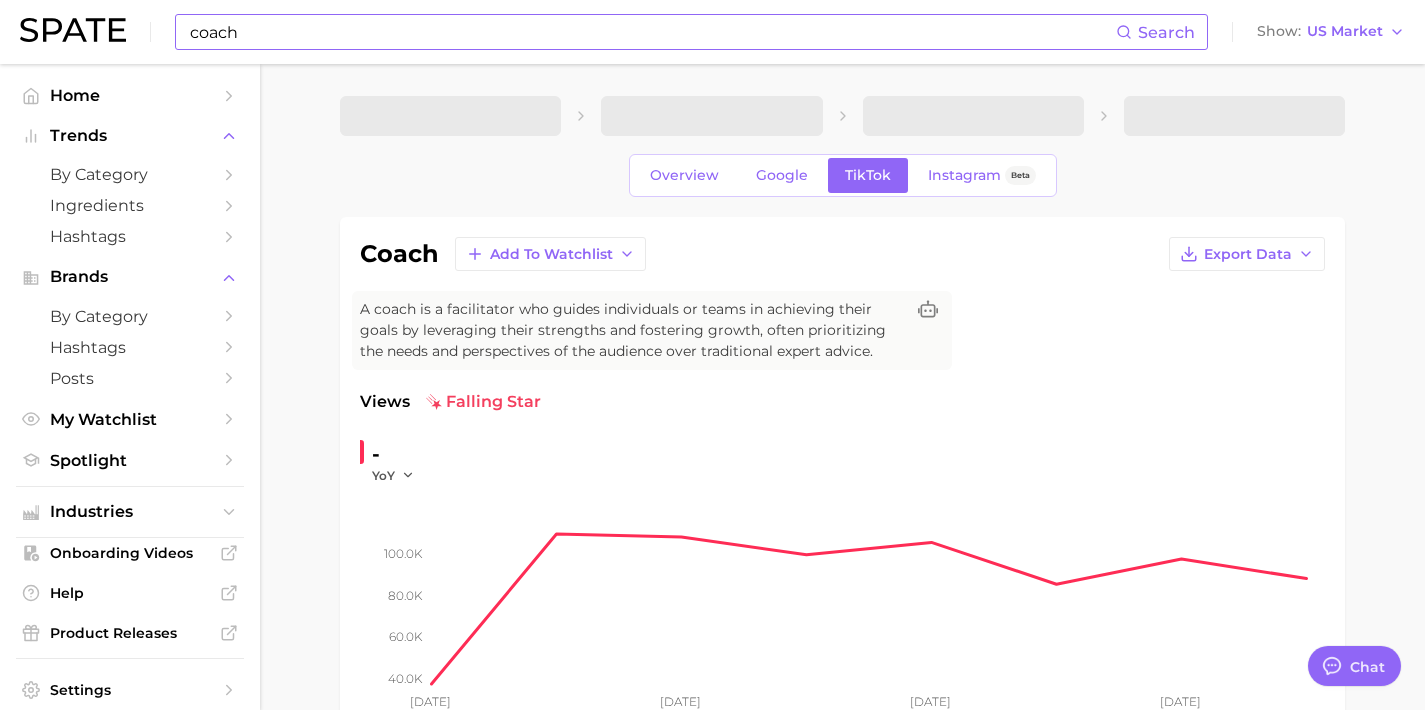 click on "coach" at bounding box center (652, 32) 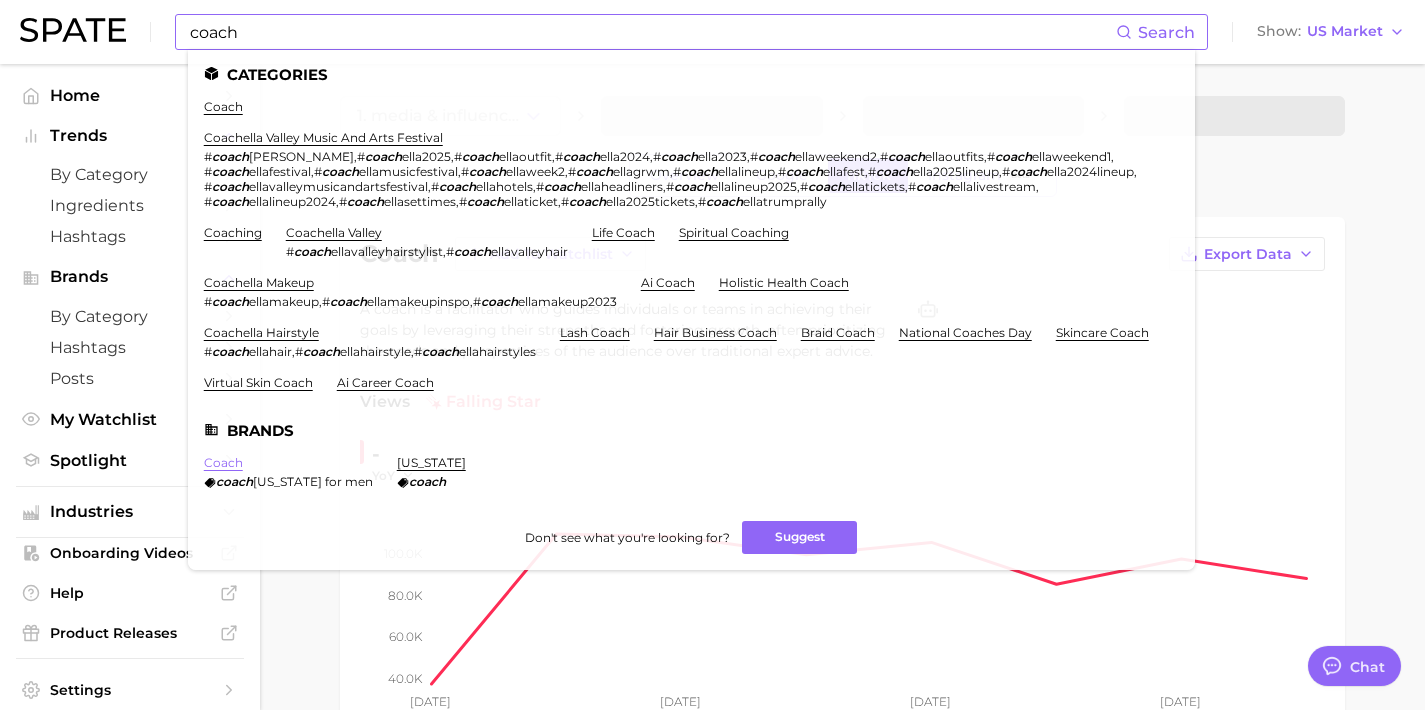 click on "coach" at bounding box center (223, 462) 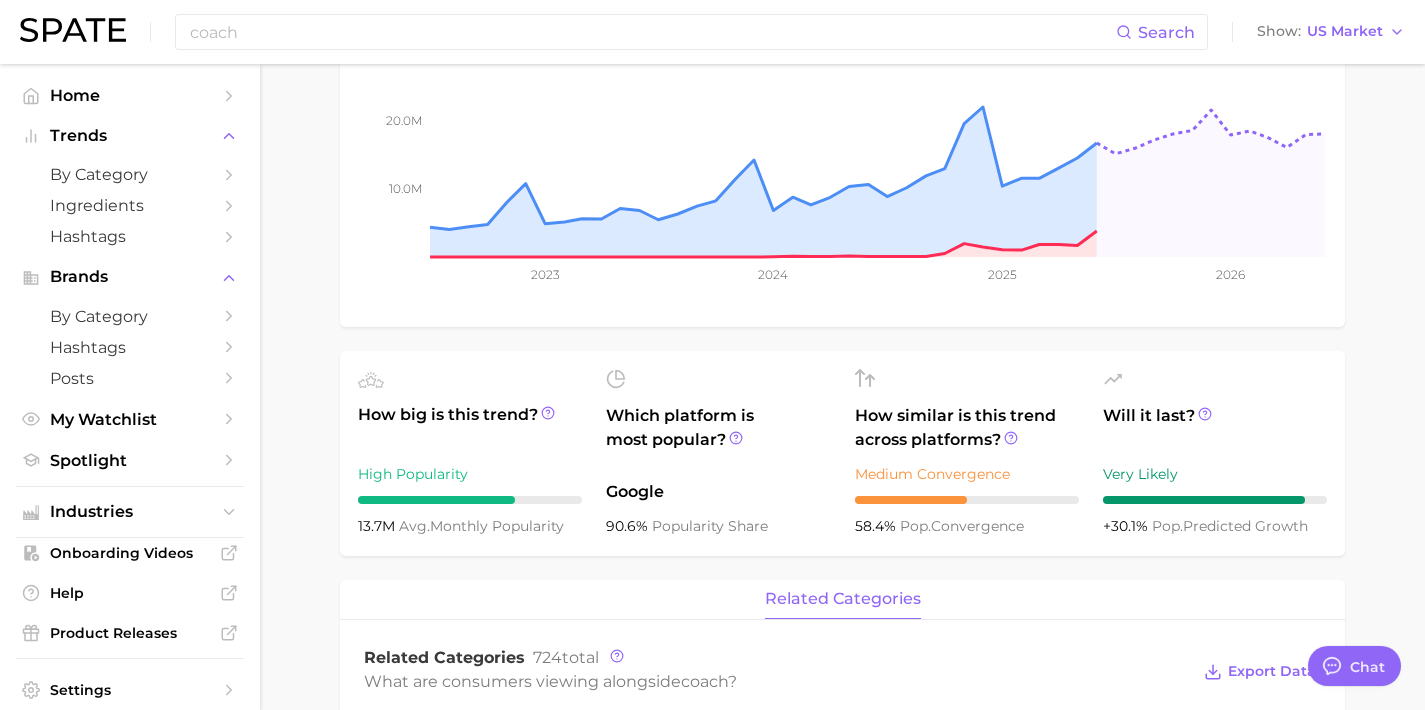 scroll, scrollTop: 0, scrollLeft: 0, axis: both 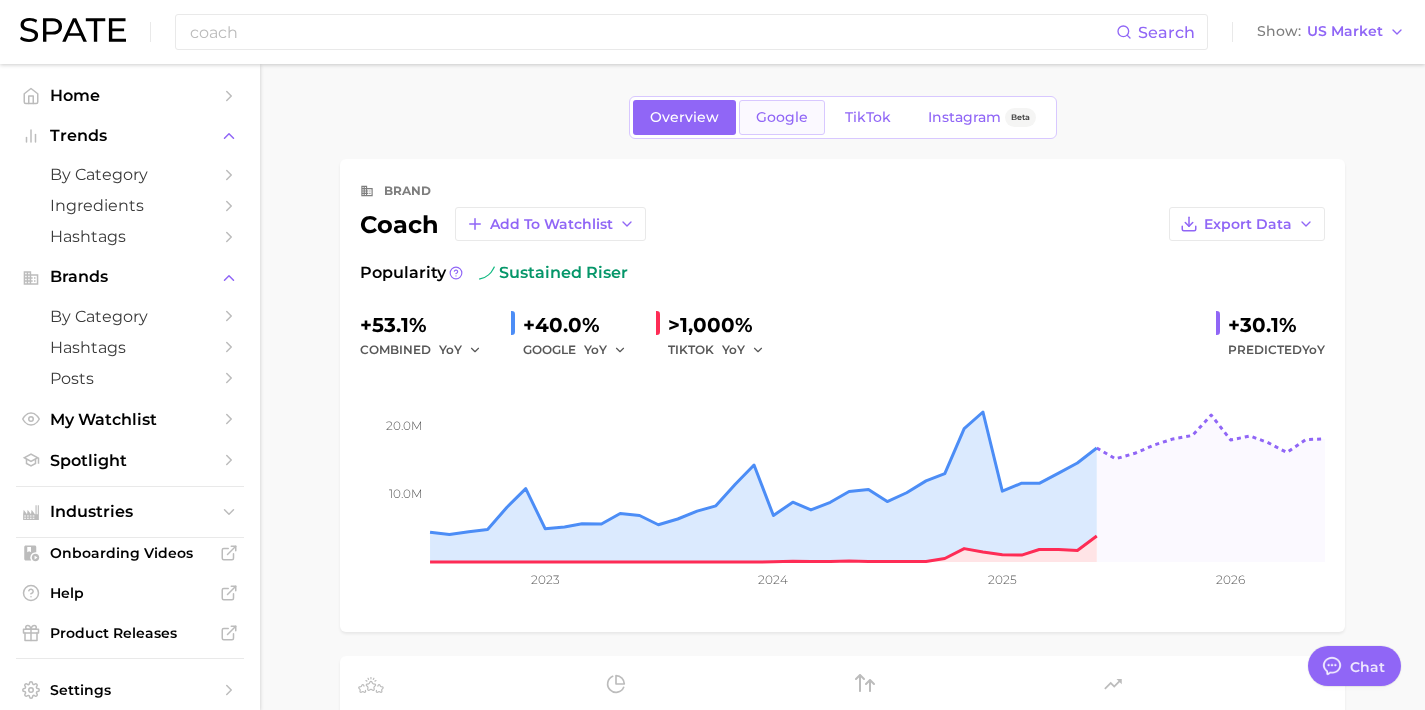 click on "Google" at bounding box center [782, 117] 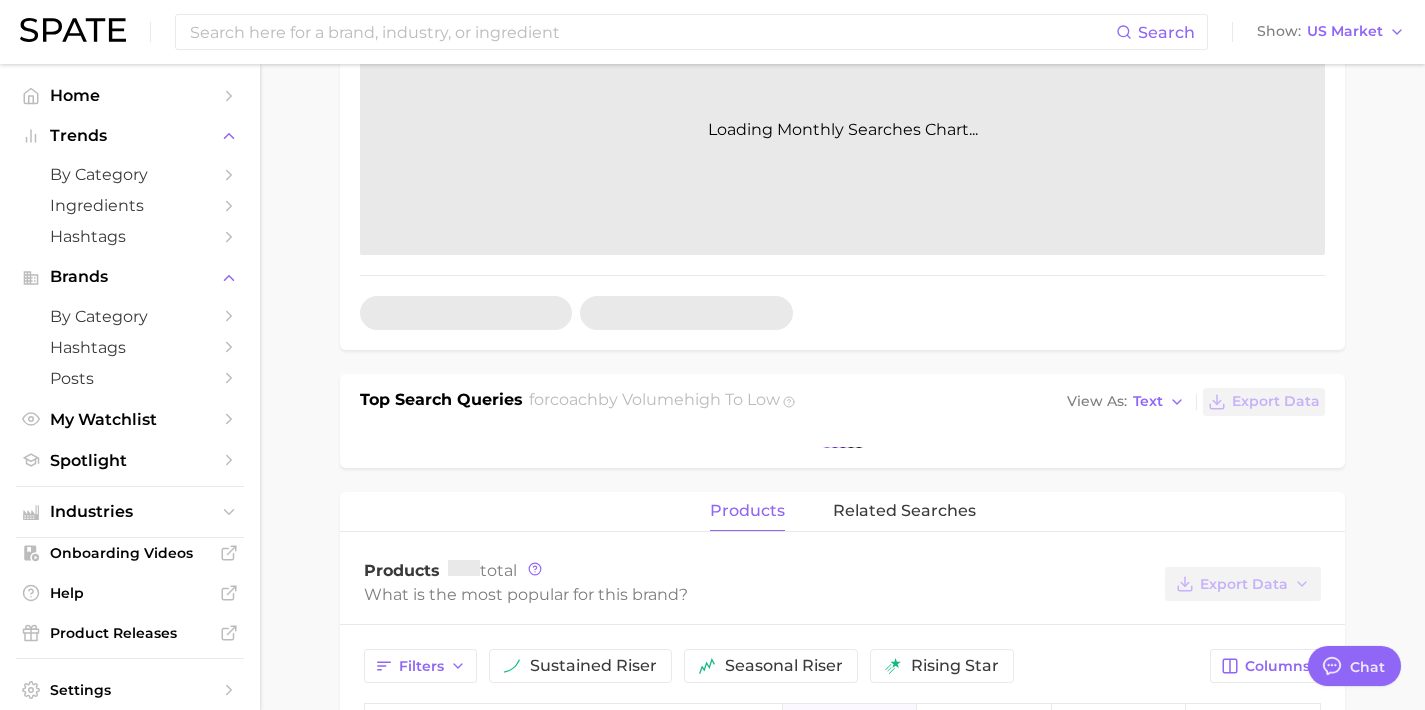 scroll, scrollTop: 652, scrollLeft: 0, axis: vertical 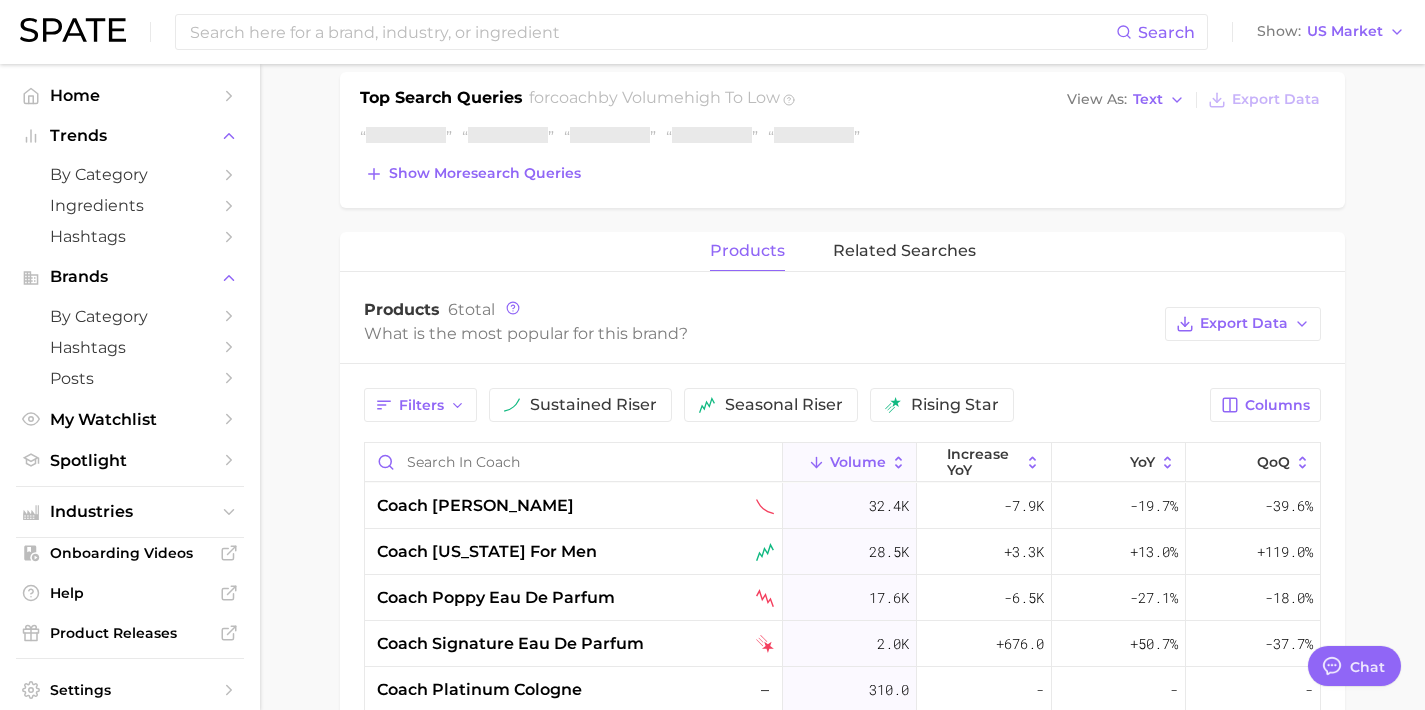 click on "Show more  search queries" at bounding box center (473, 174) 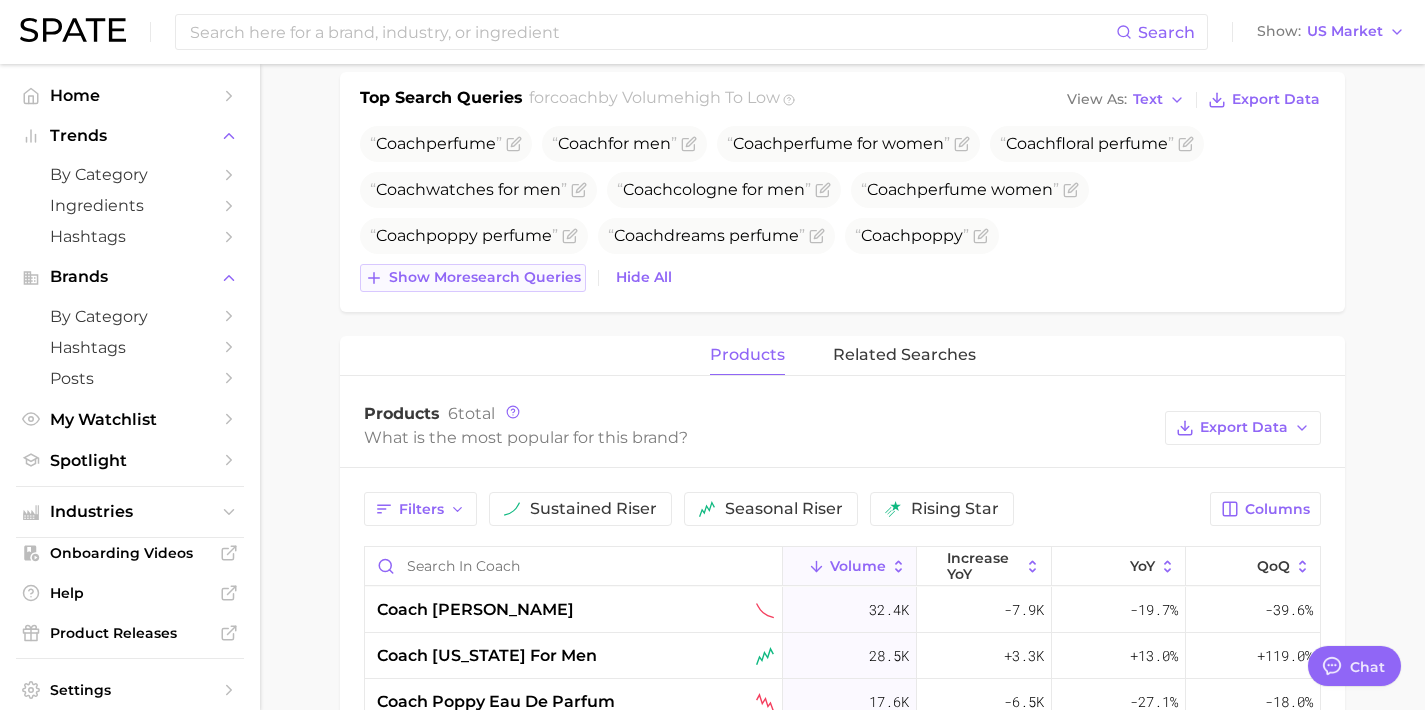 click on "Coach  poppy perfume" at bounding box center [474, 236] 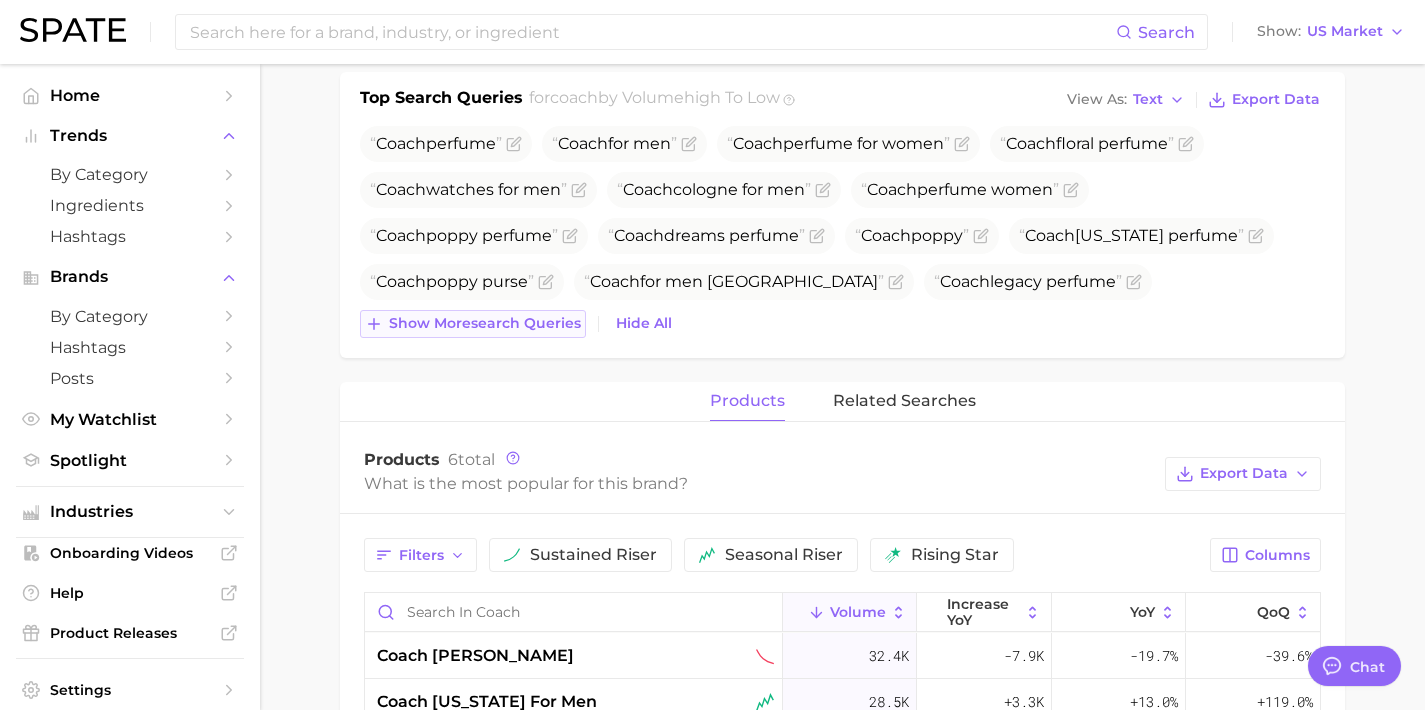 click on "Show more  search queries" at bounding box center [485, 323] 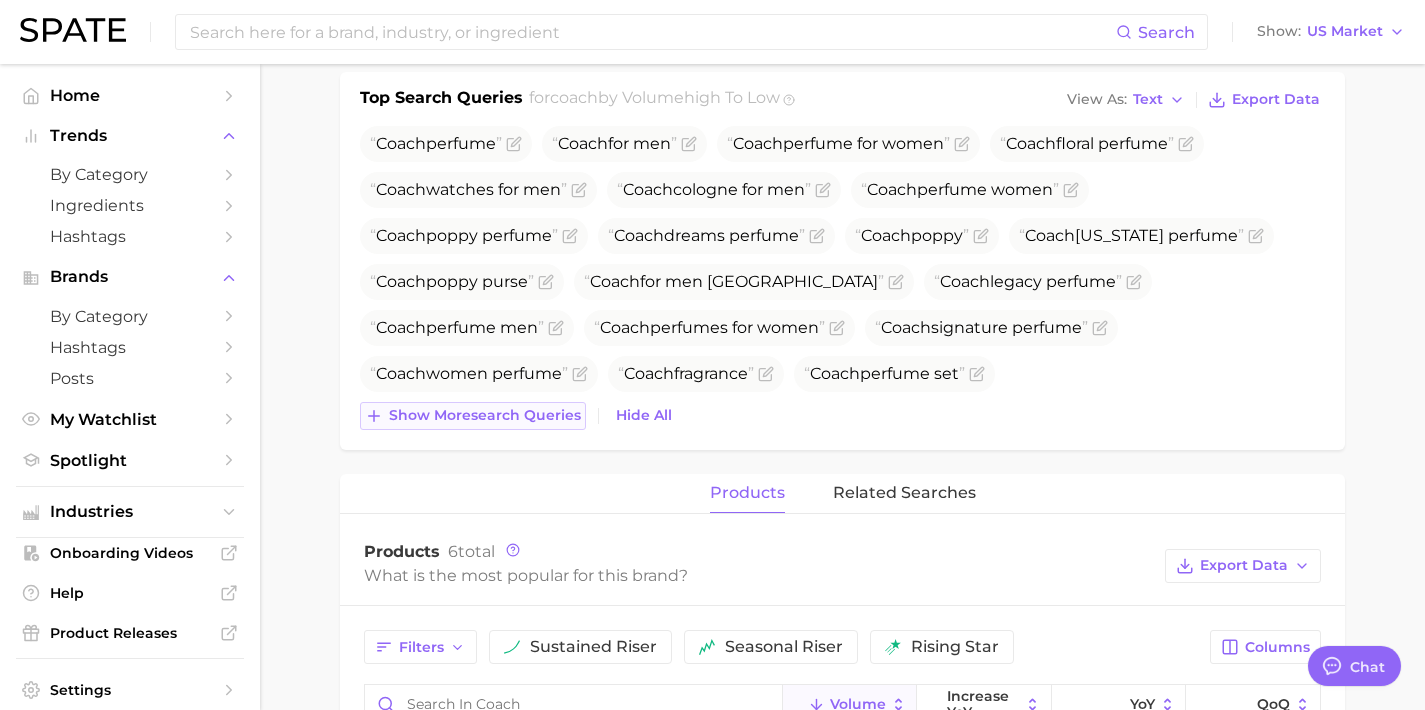 click on "Show more  search queries" at bounding box center (485, 415) 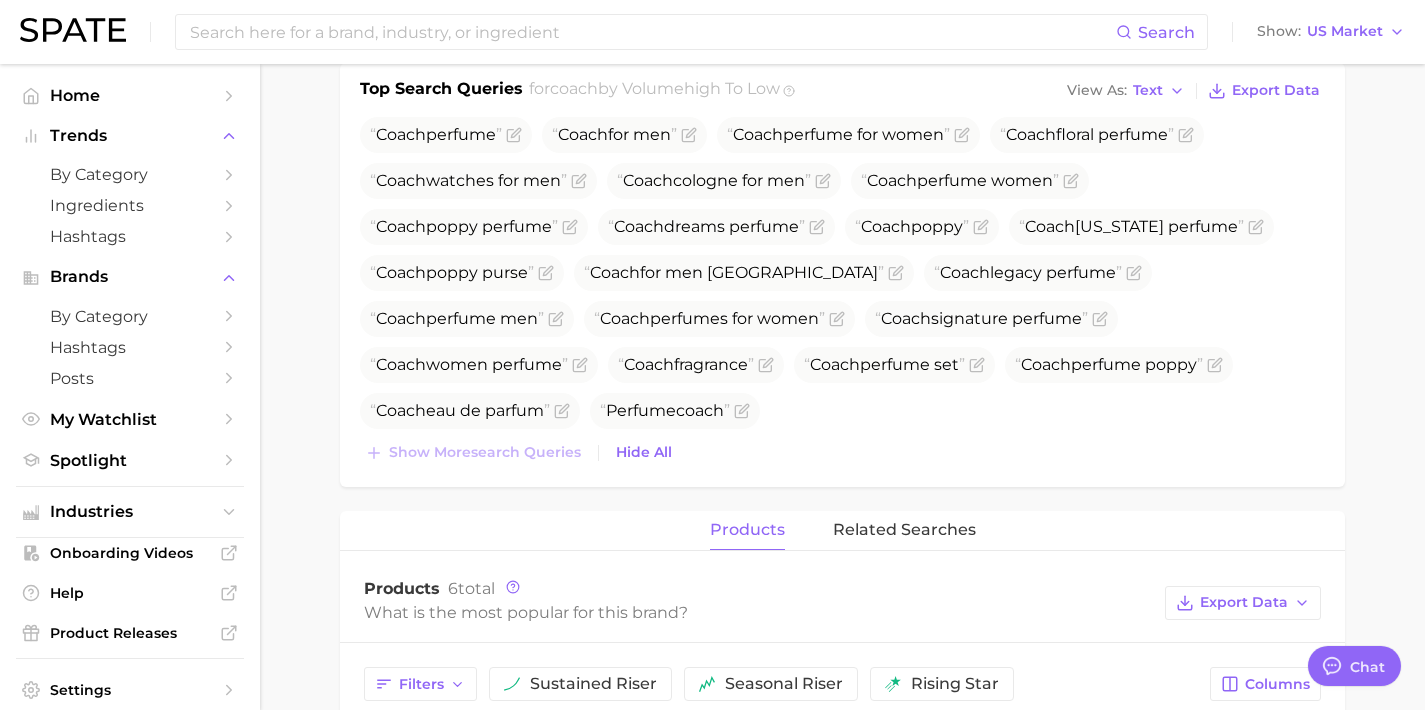 scroll, scrollTop: 0, scrollLeft: 0, axis: both 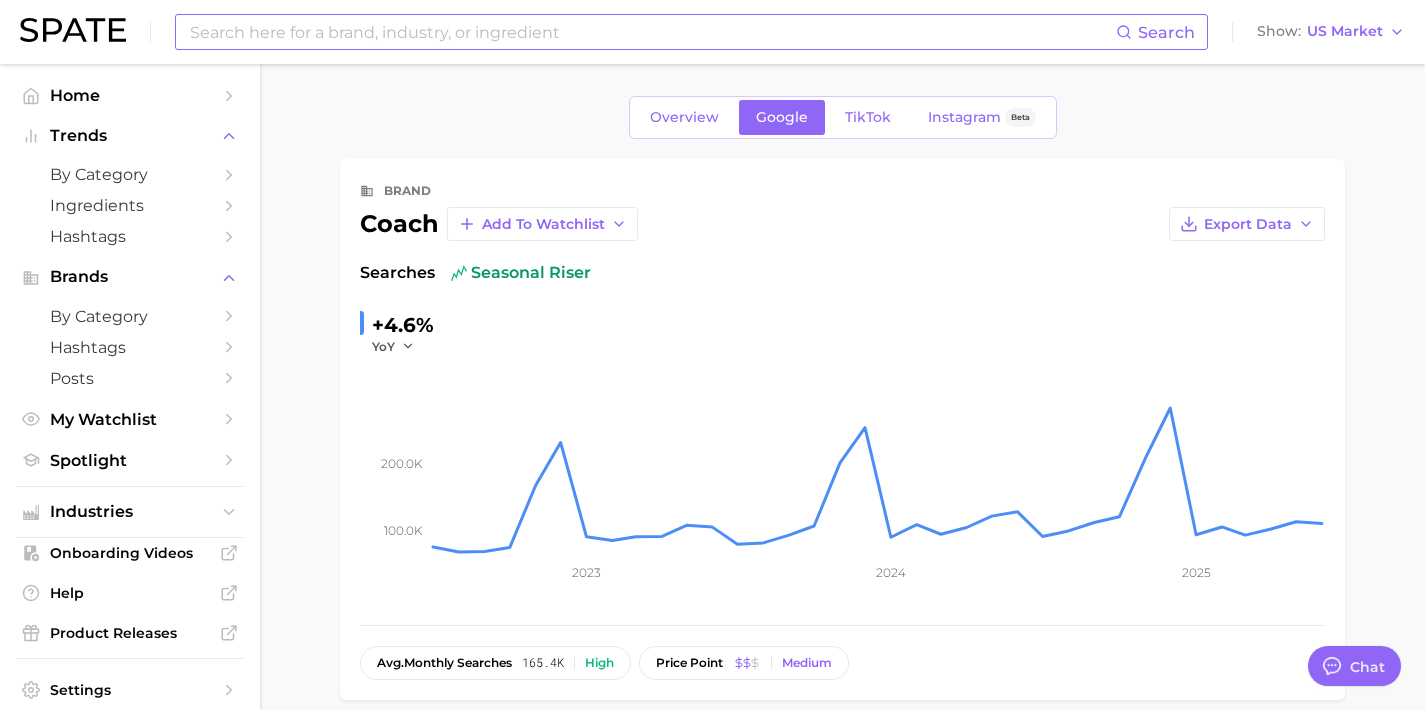 click at bounding box center [652, 32] 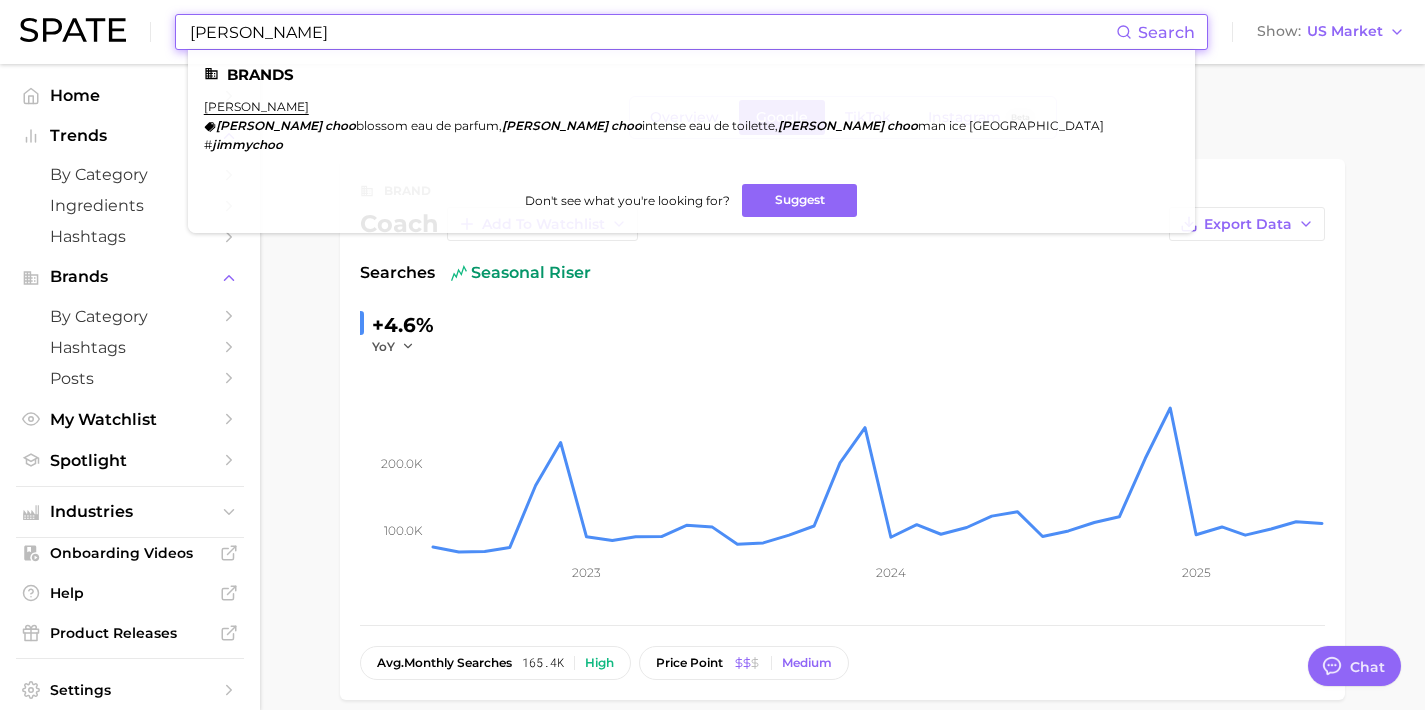 drag, startPoint x: 719, startPoint y: 36, endPoint x: 140, endPoint y: 20, distance: 579.221 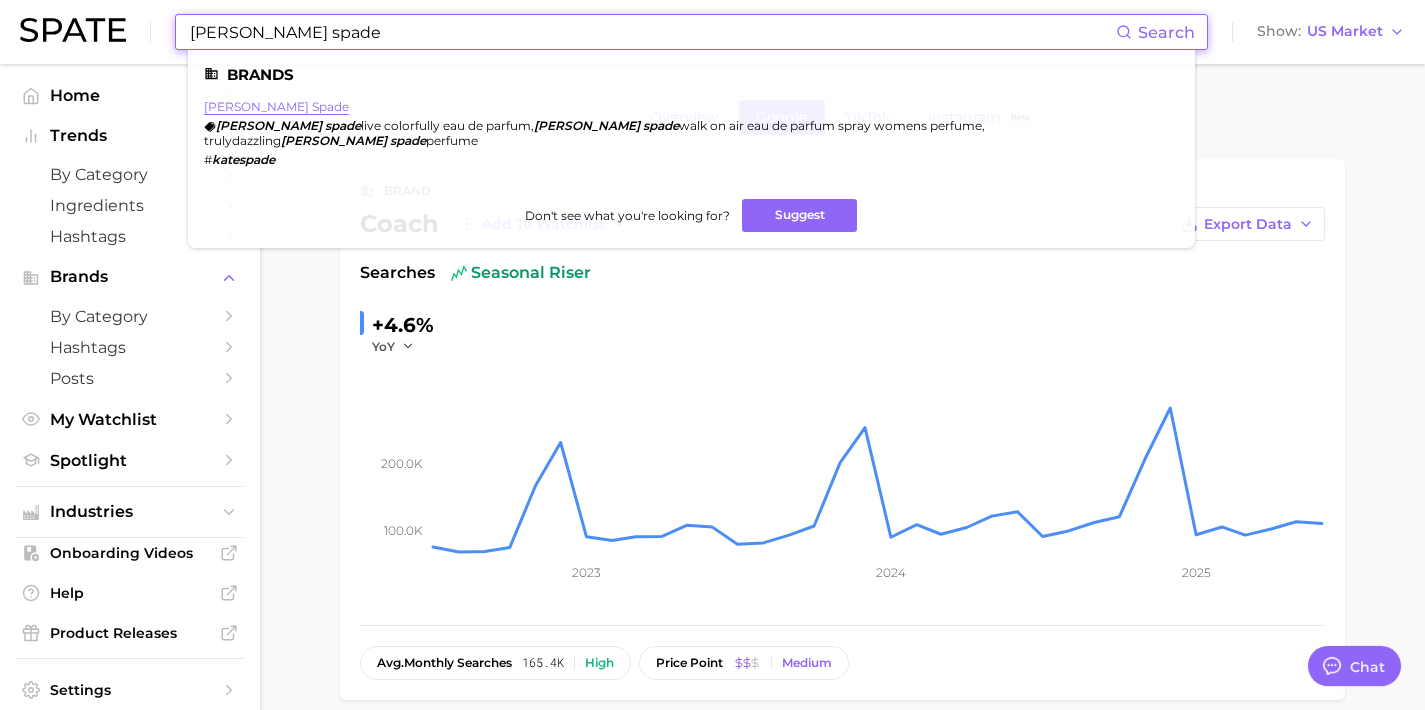 type on "[PERSON_NAME] spade" 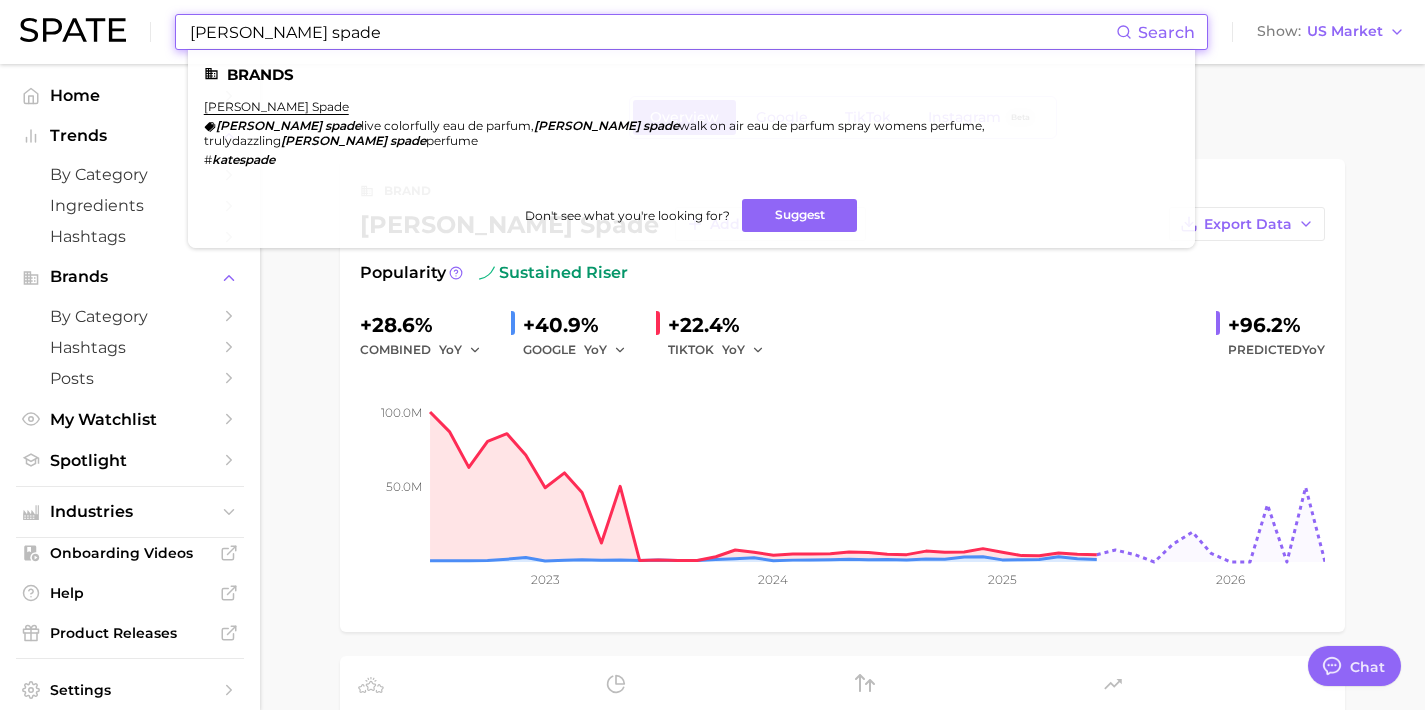 drag, startPoint x: 399, startPoint y: 34, endPoint x: 218, endPoint y: 25, distance: 181.22362 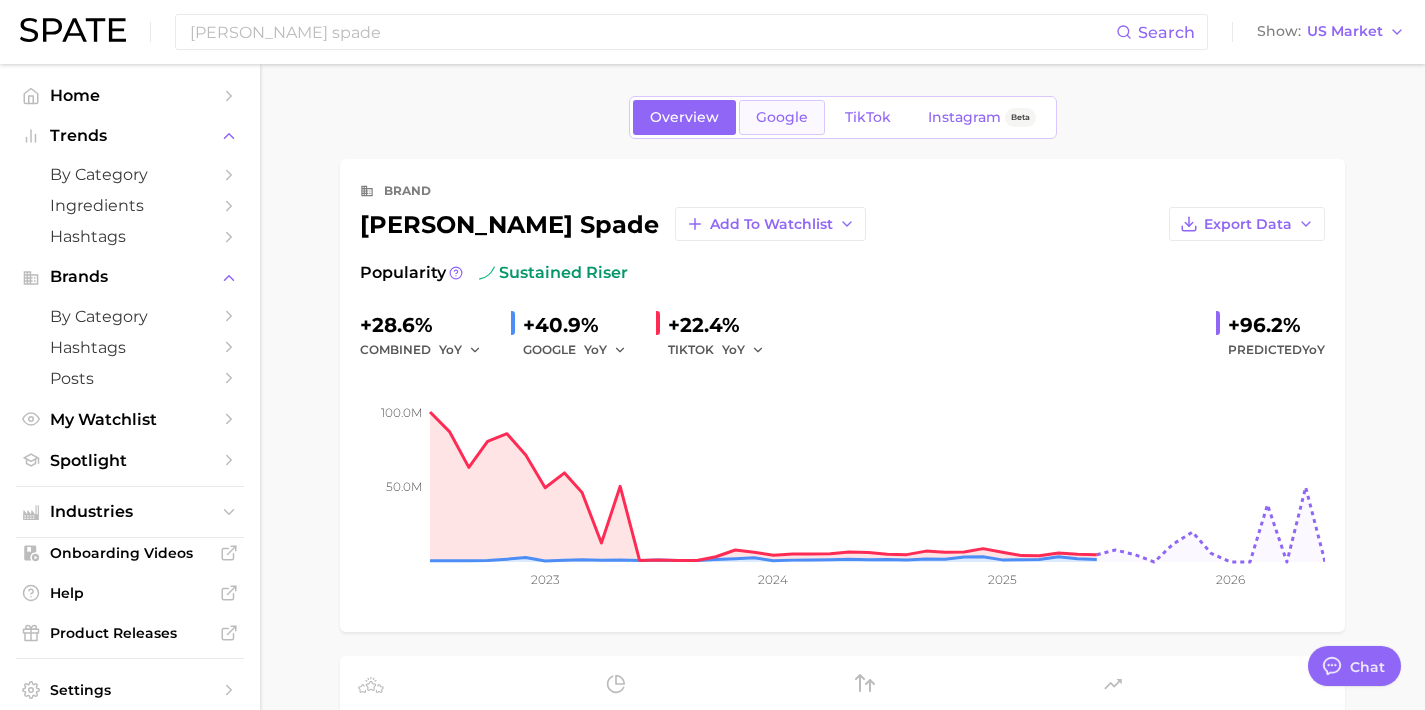 click on "Google" at bounding box center (782, 117) 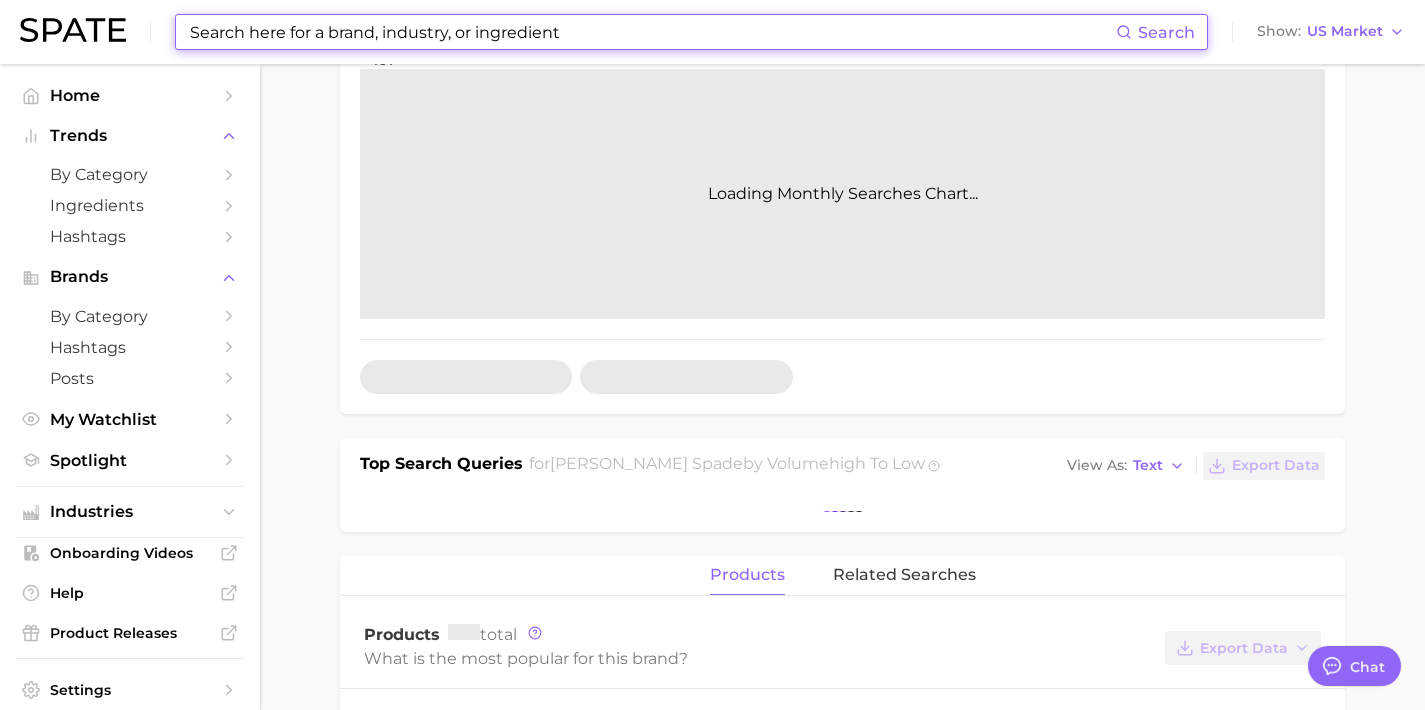 scroll, scrollTop: 413, scrollLeft: 0, axis: vertical 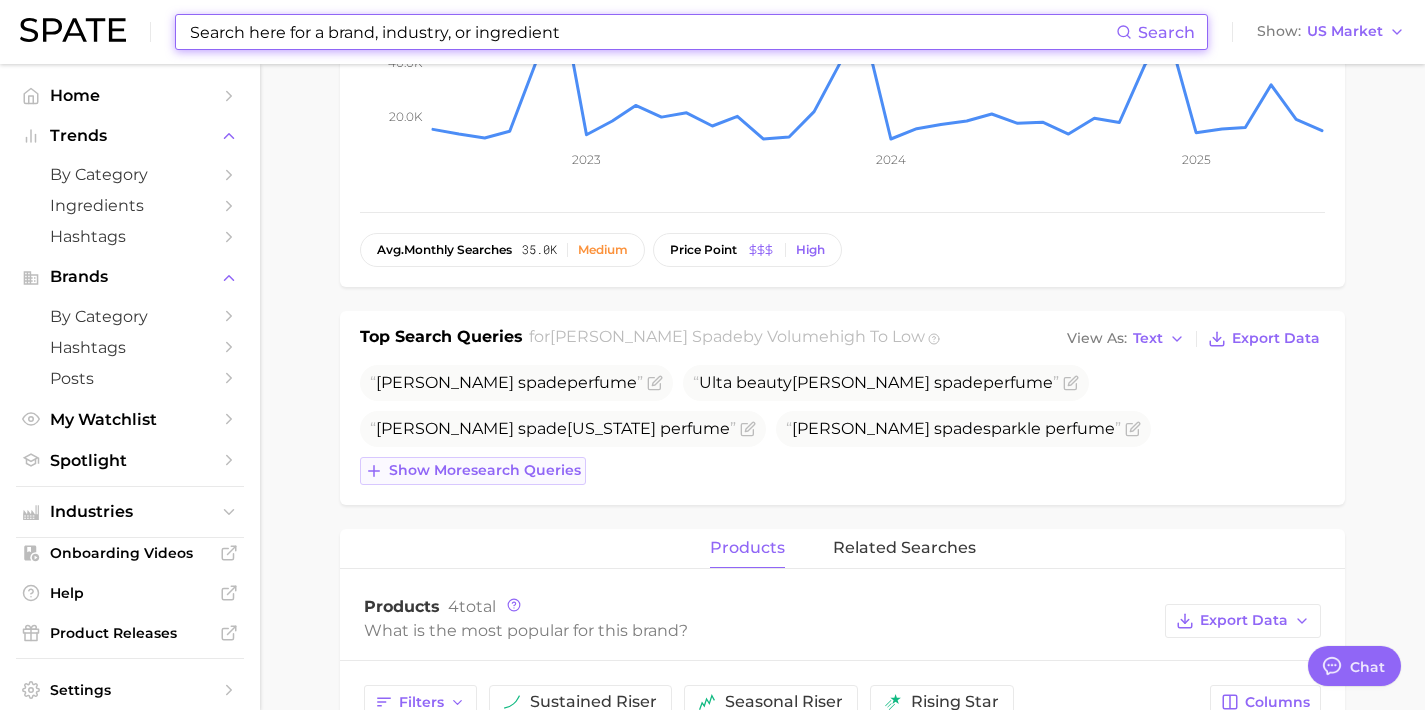 click on "[PERSON_NAME]   spade  perfume Ulta beauty  [PERSON_NAME]   spade  perfume [PERSON_NAME]   spade  [US_STATE] perfume [PERSON_NAME]   spade  sparkle perfume [PERSON_NAME]   spade  perfumes Show more  search queries" at bounding box center [842, 425] 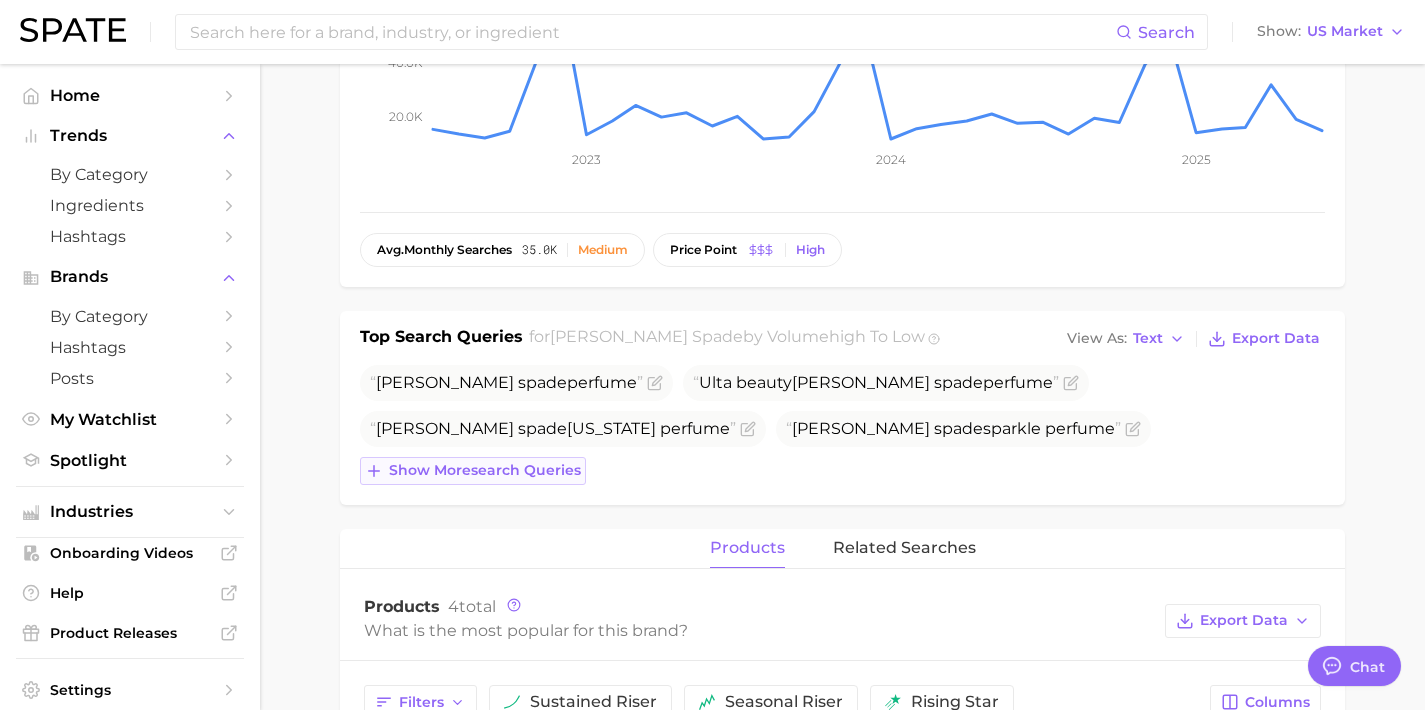 click on "Show more  search queries" at bounding box center [473, 471] 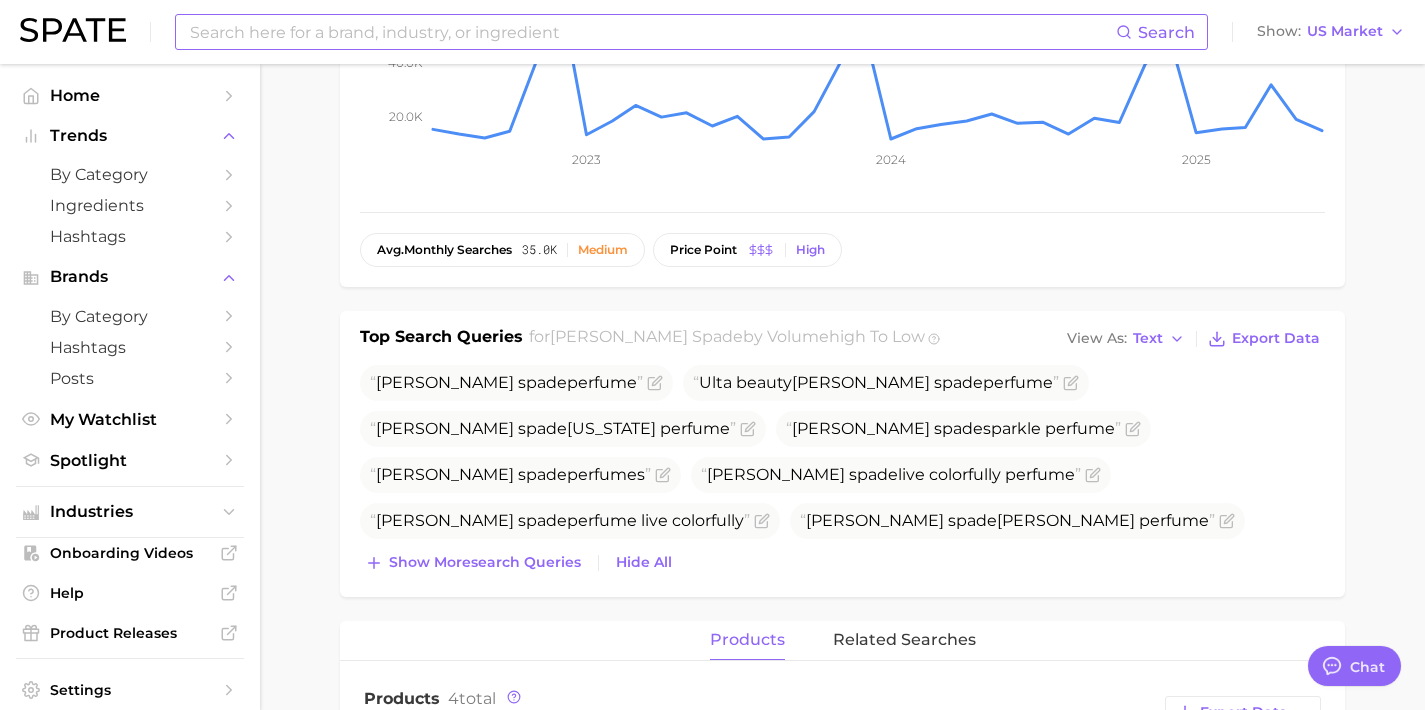 click at bounding box center [652, 32] 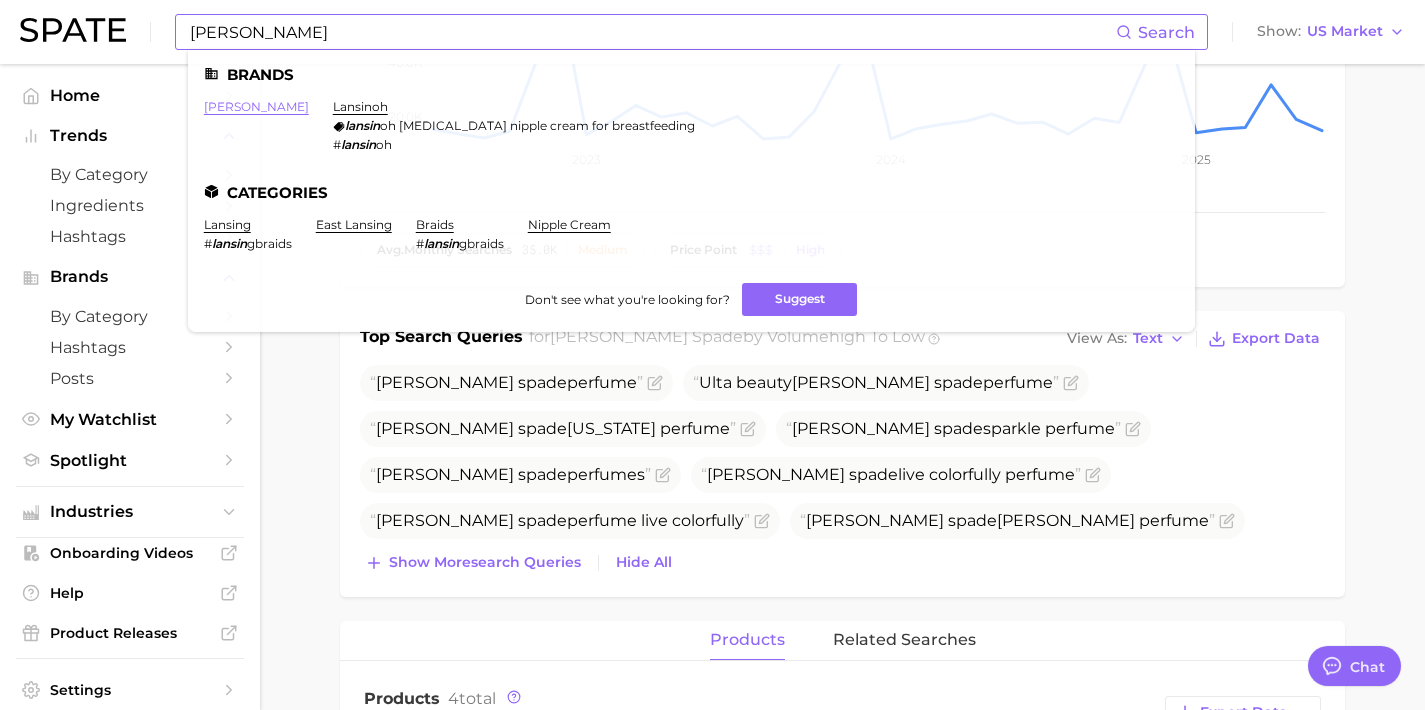 click on "[PERSON_NAME]" at bounding box center (256, 106) 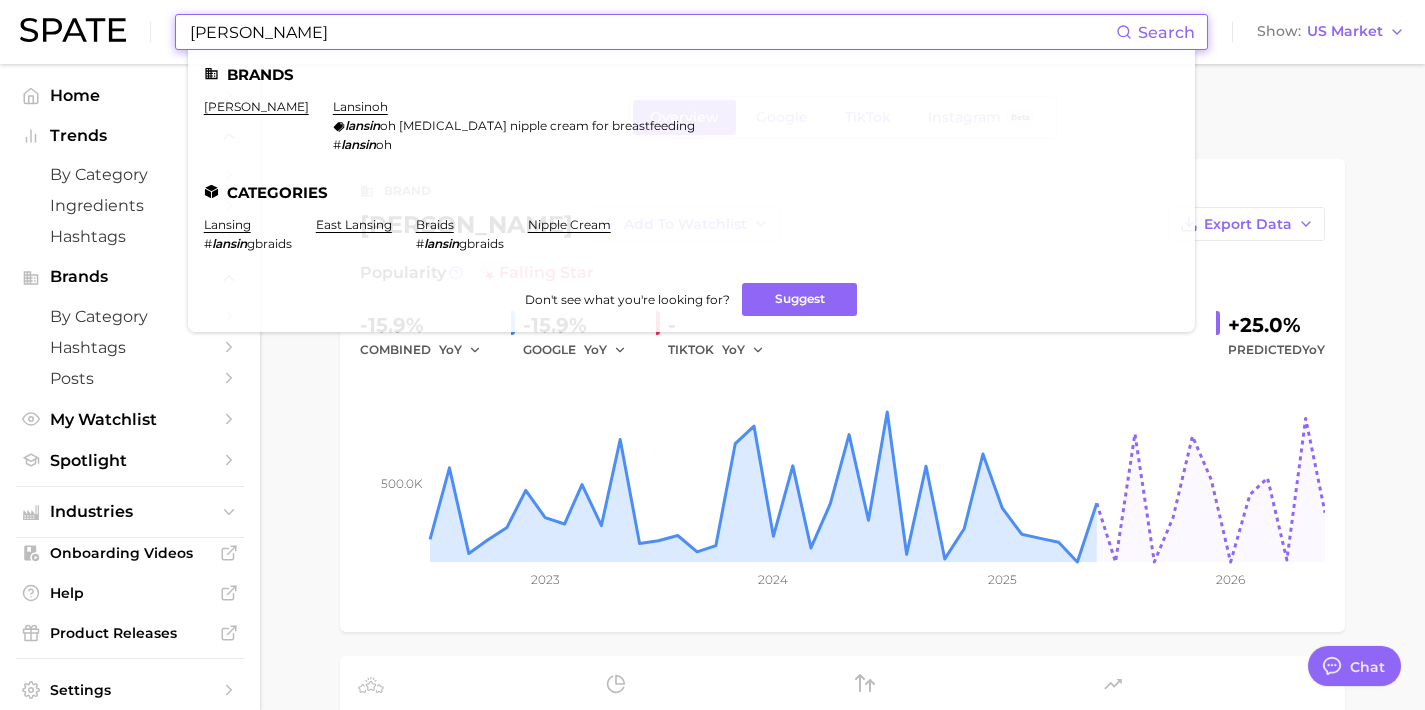drag, startPoint x: 377, startPoint y: 29, endPoint x: 43, endPoint y: -4, distance: 335.62628 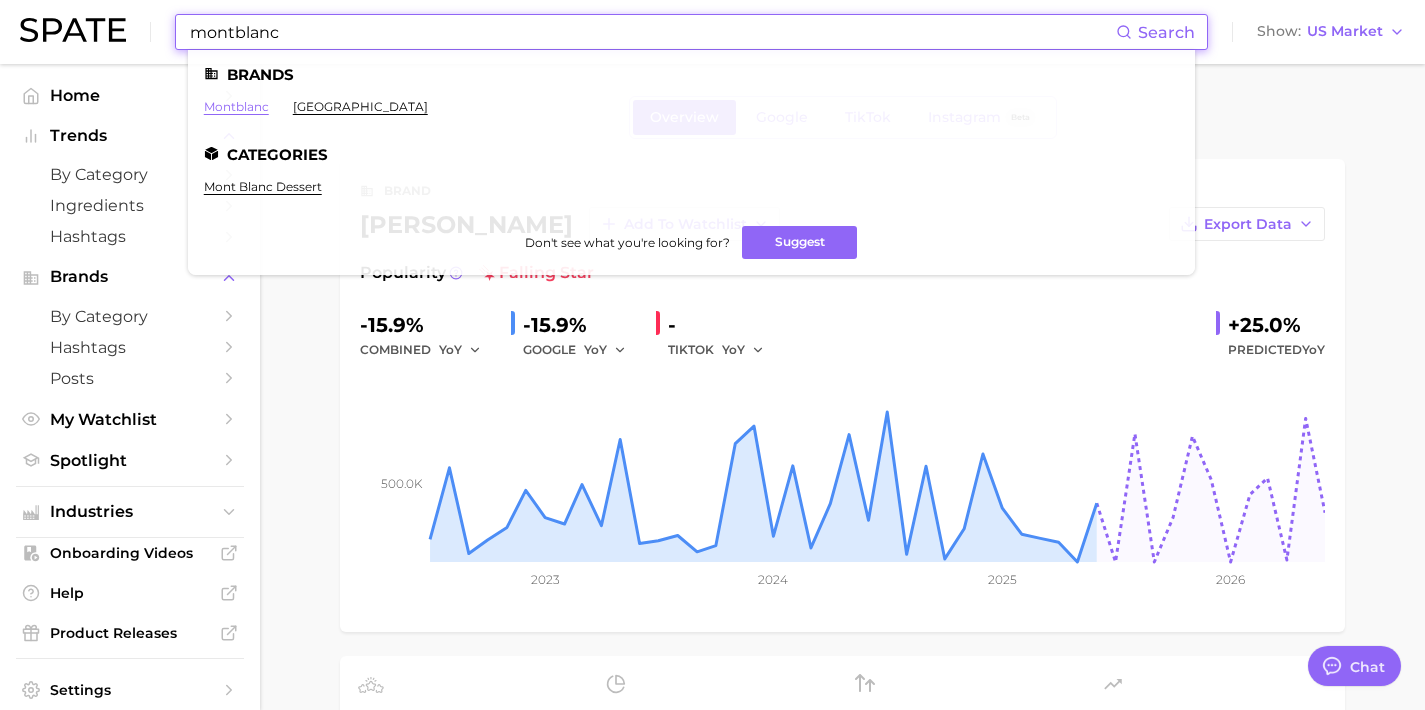 type on "montblanc" 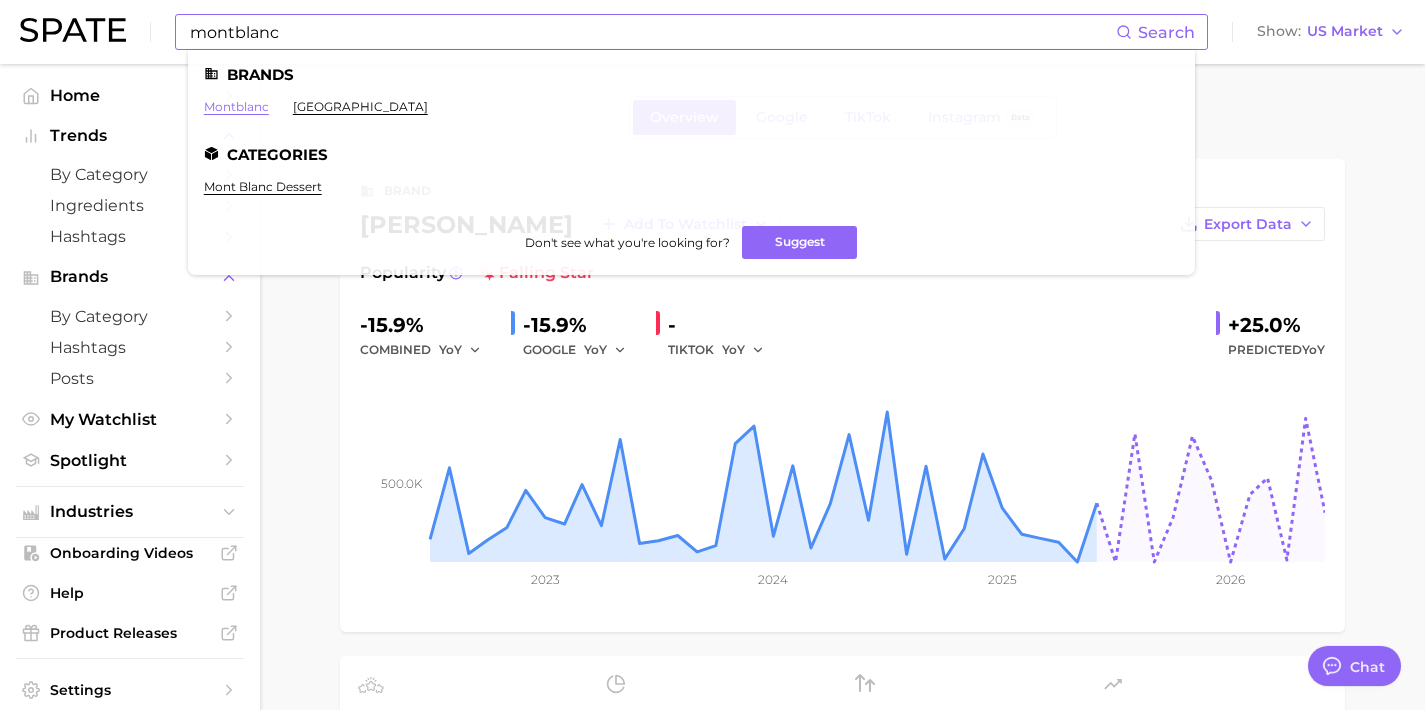 click on "montblanc" at bounding box center (236, 106) 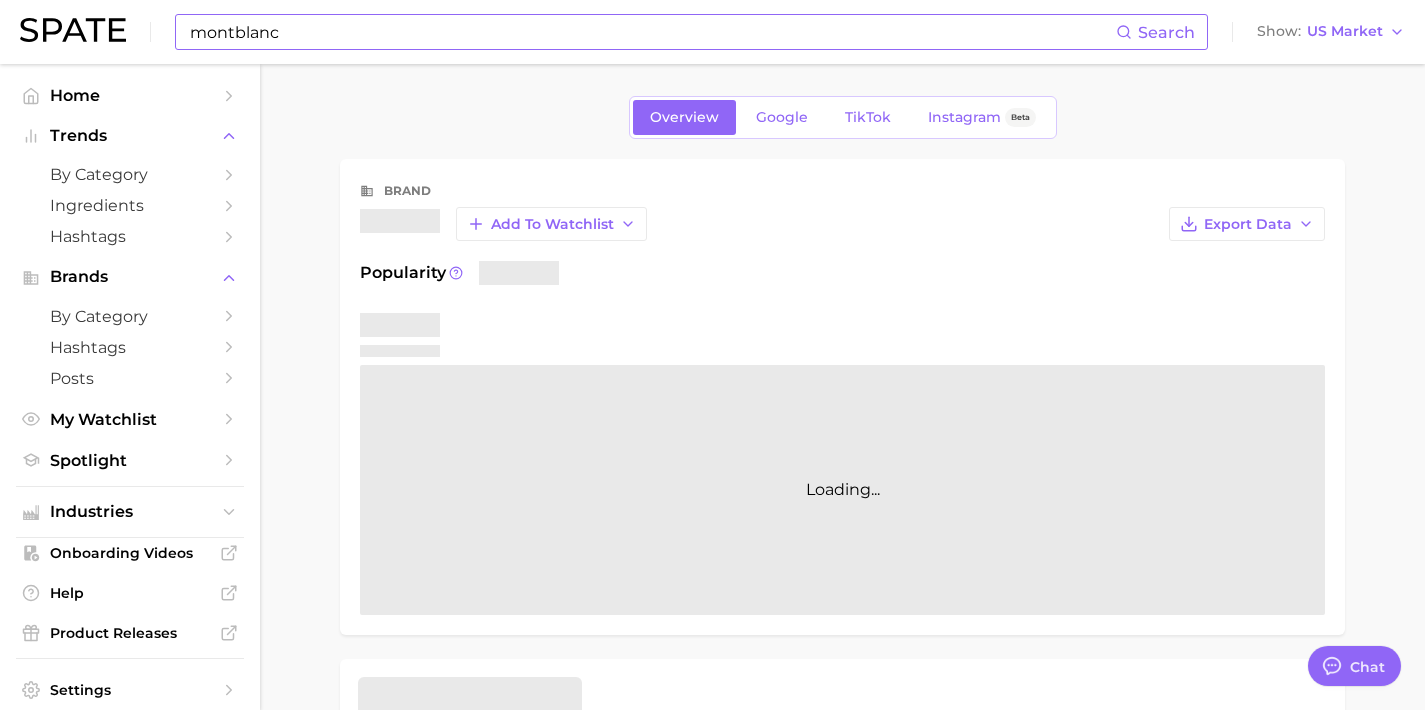 click on "montblanc" at bounding box center [652, 32] 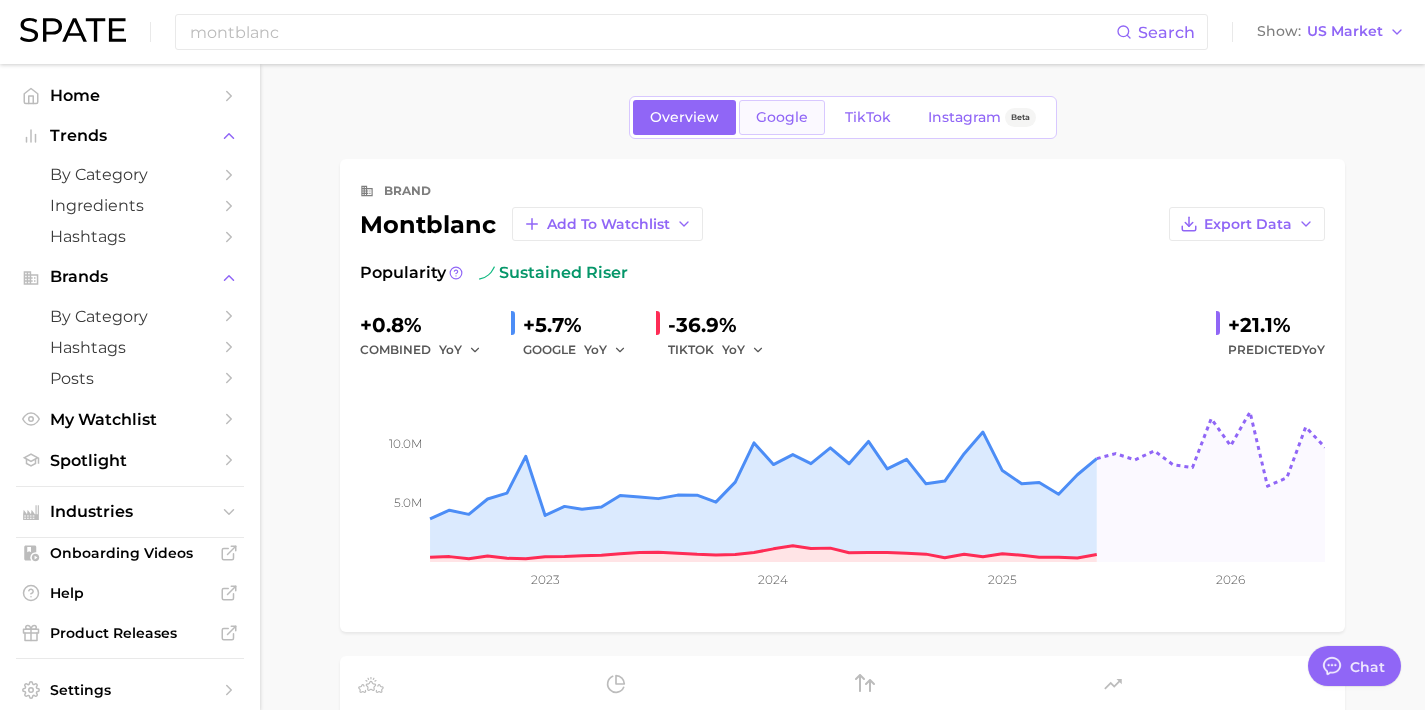 click on "Google" at bounding box center (782, 117) 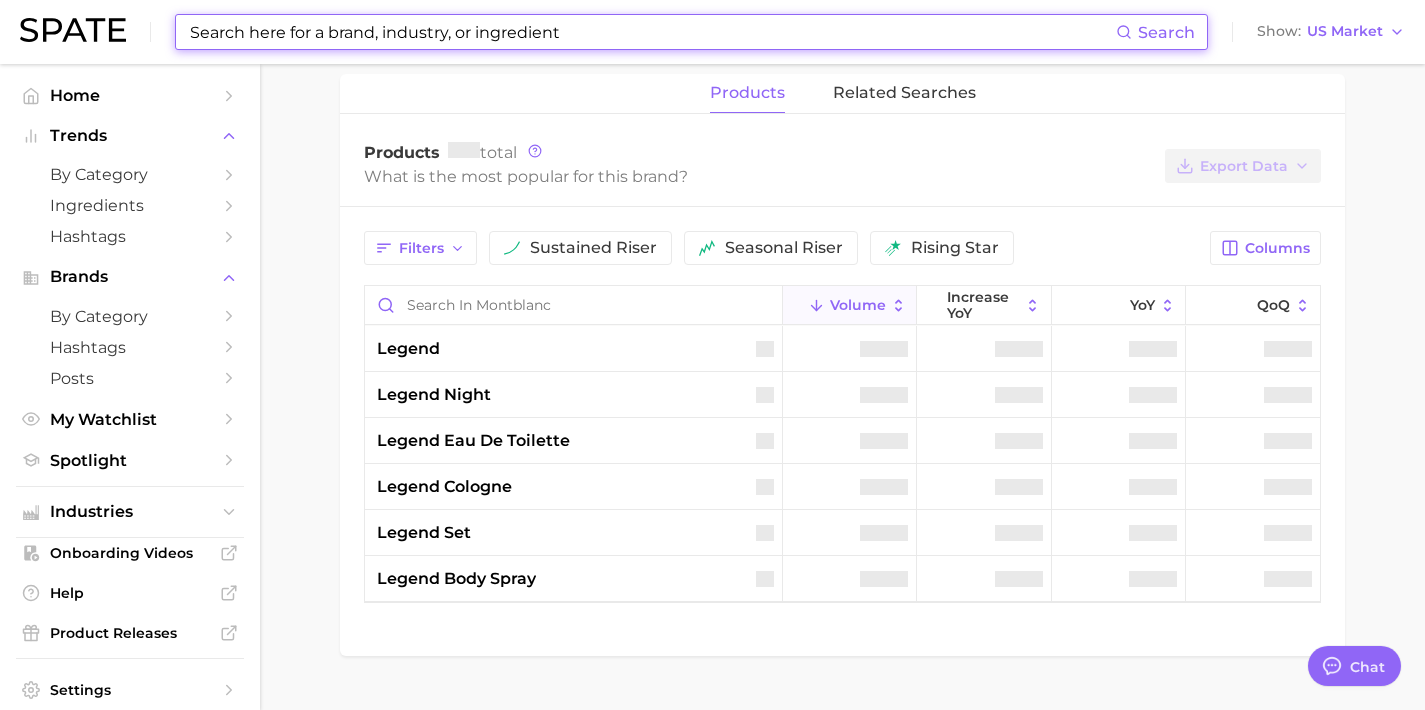 scroll, scrollTop: 473, scrollLeft: 0, axis: vertical 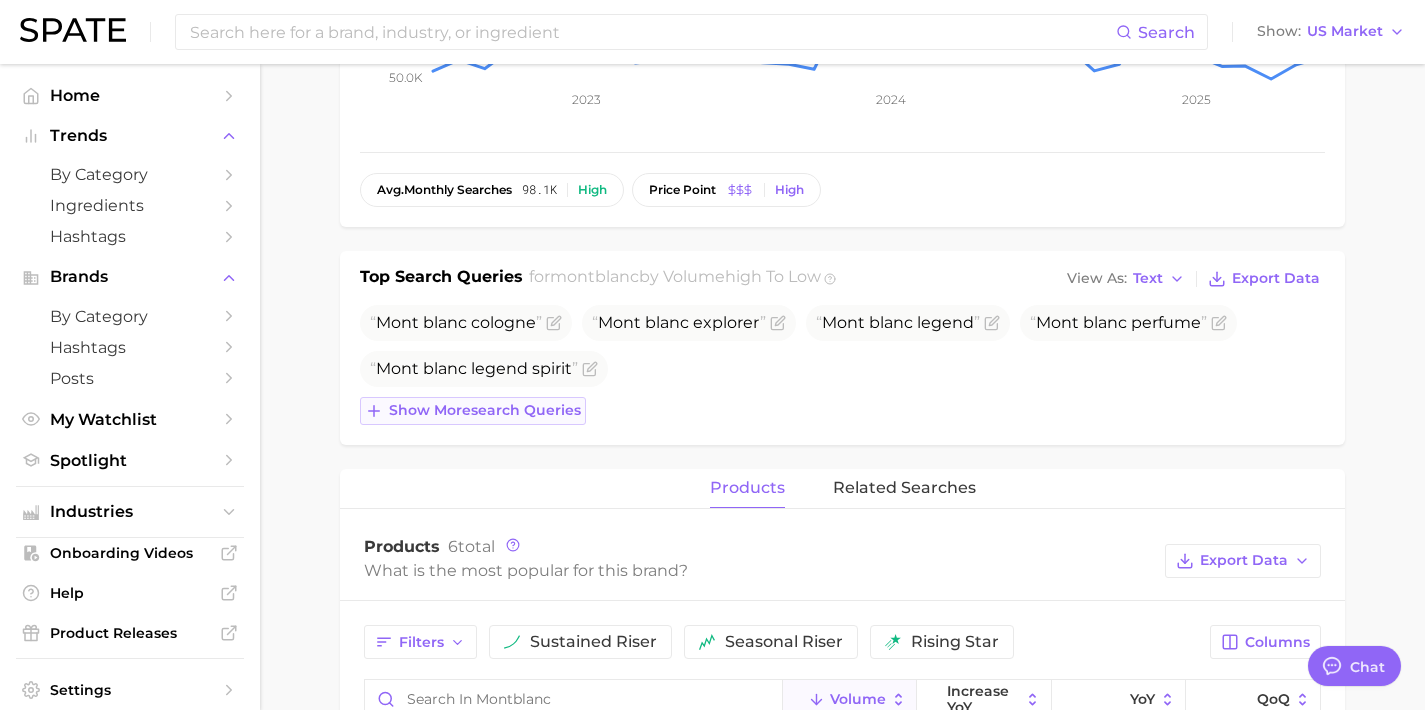click on "Show more  search queries" at bounding box center (485, 410) 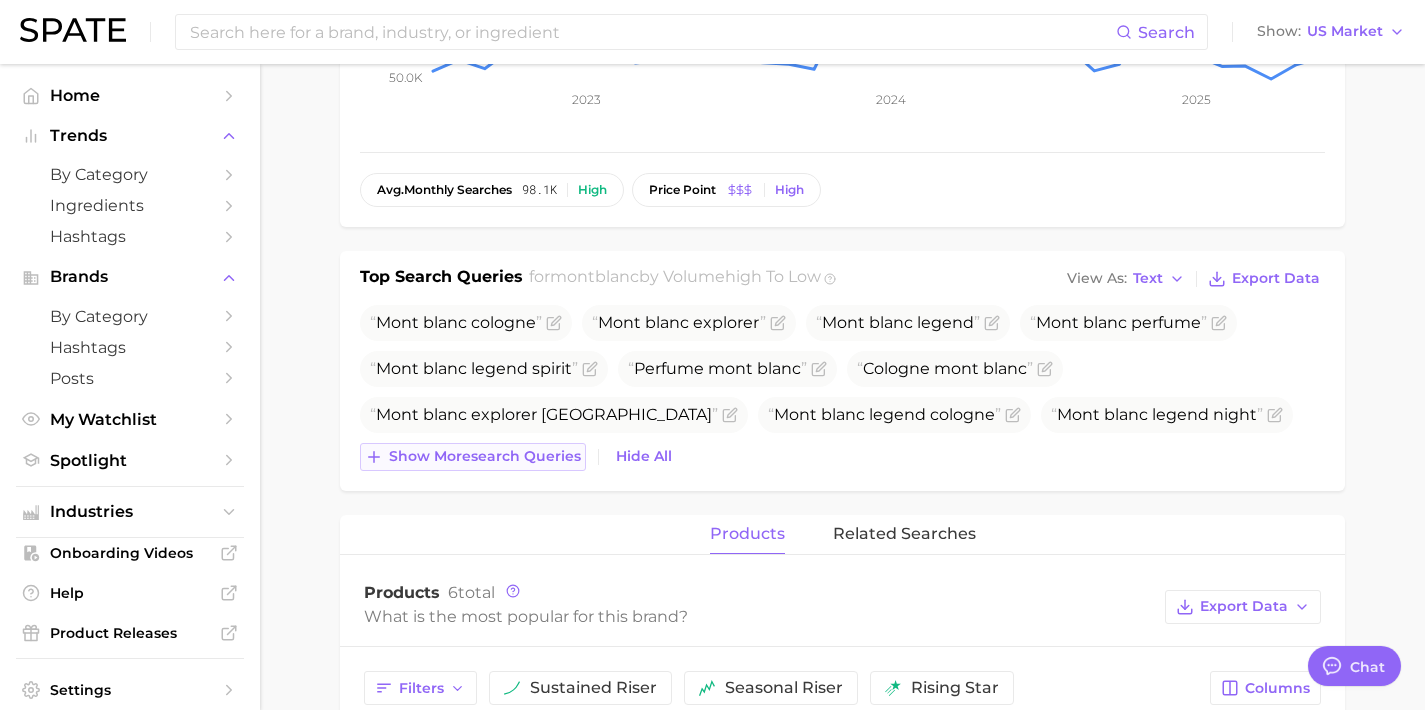 click on "Show more  search queries" at bounding box center [485, 456] 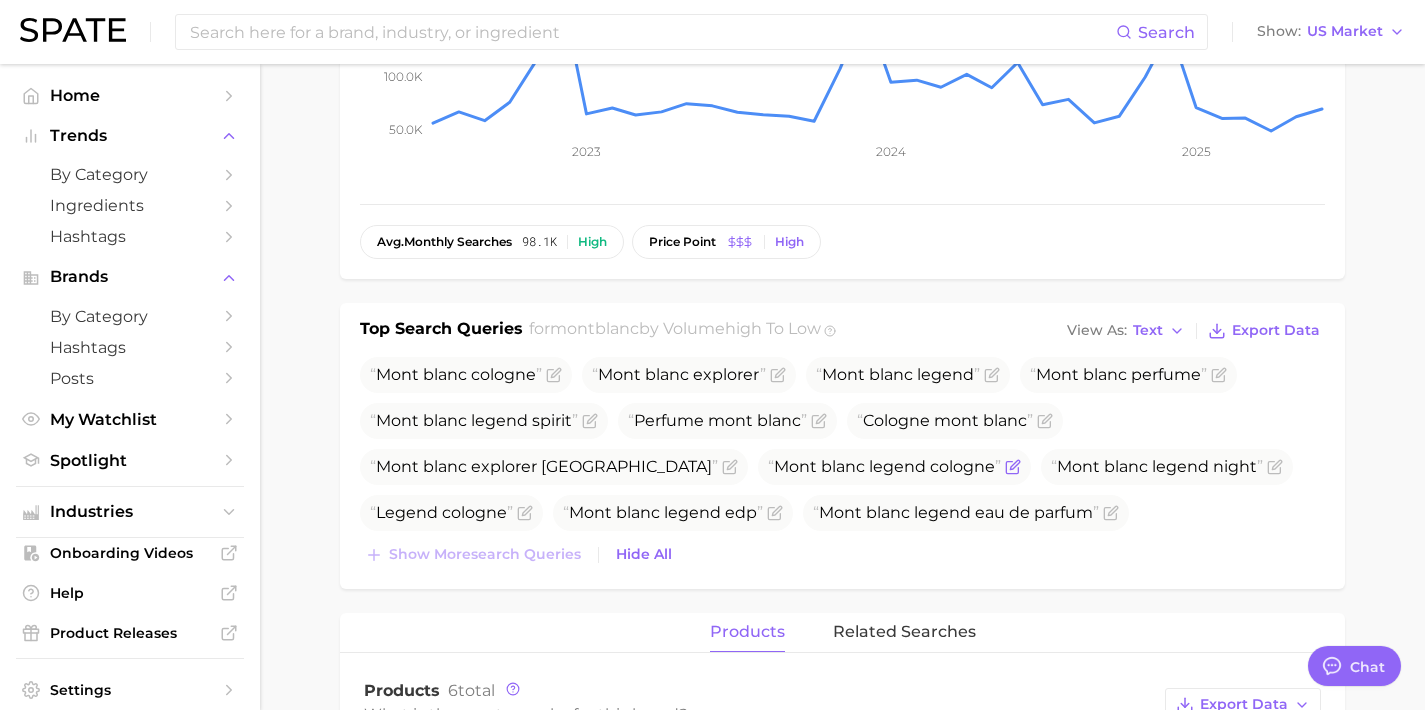 scroll, scrollTop: 0, scrollLeft: 0, axis: both 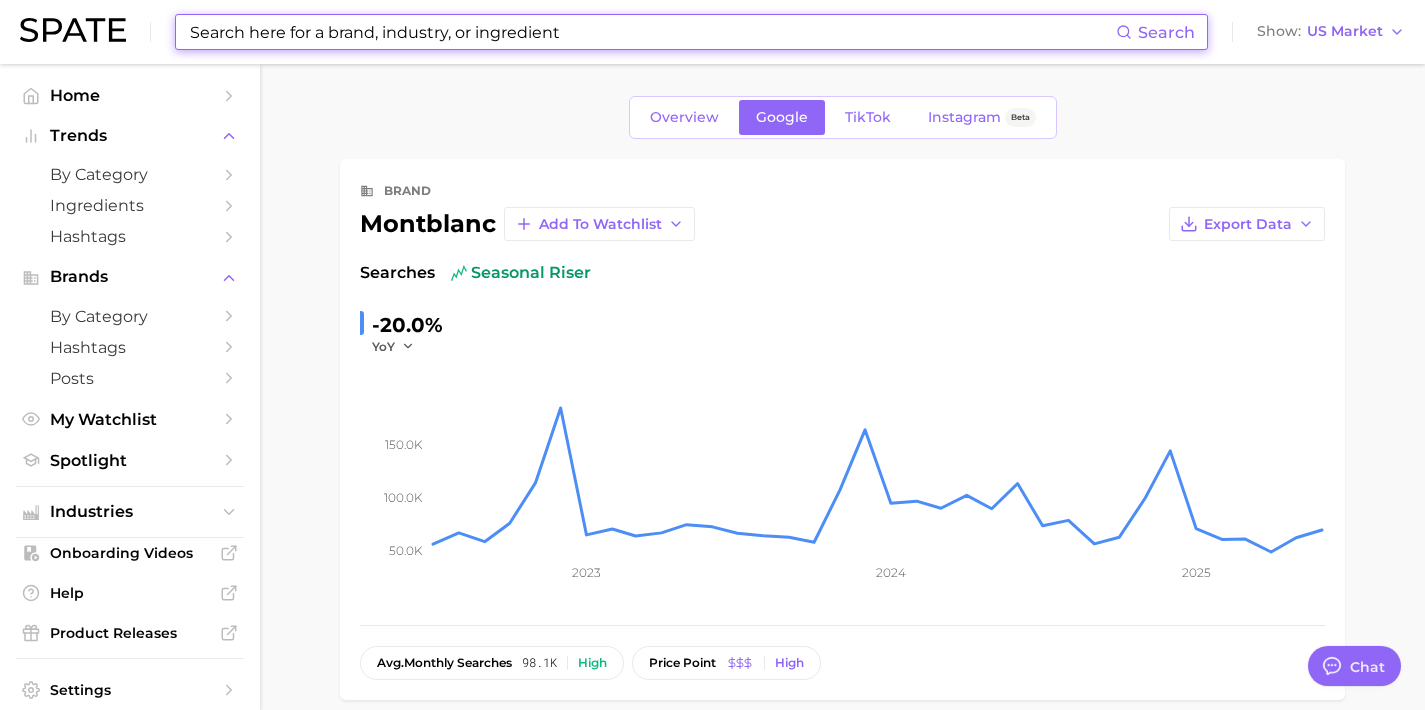 click at bounding box center (652, 32) 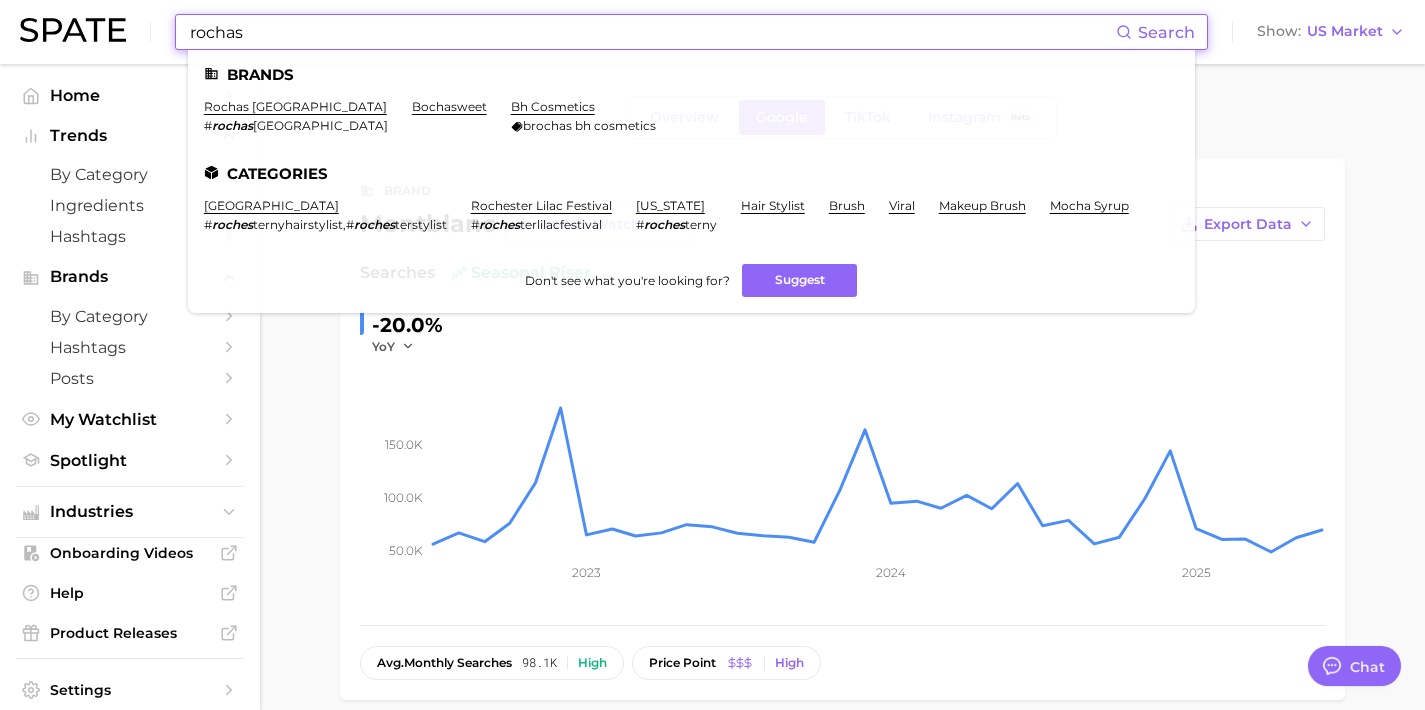 drag, startPoint x: 327, startPoint y: 40, endPoint x: 65, endPoint y: 4, distance: 264.46173 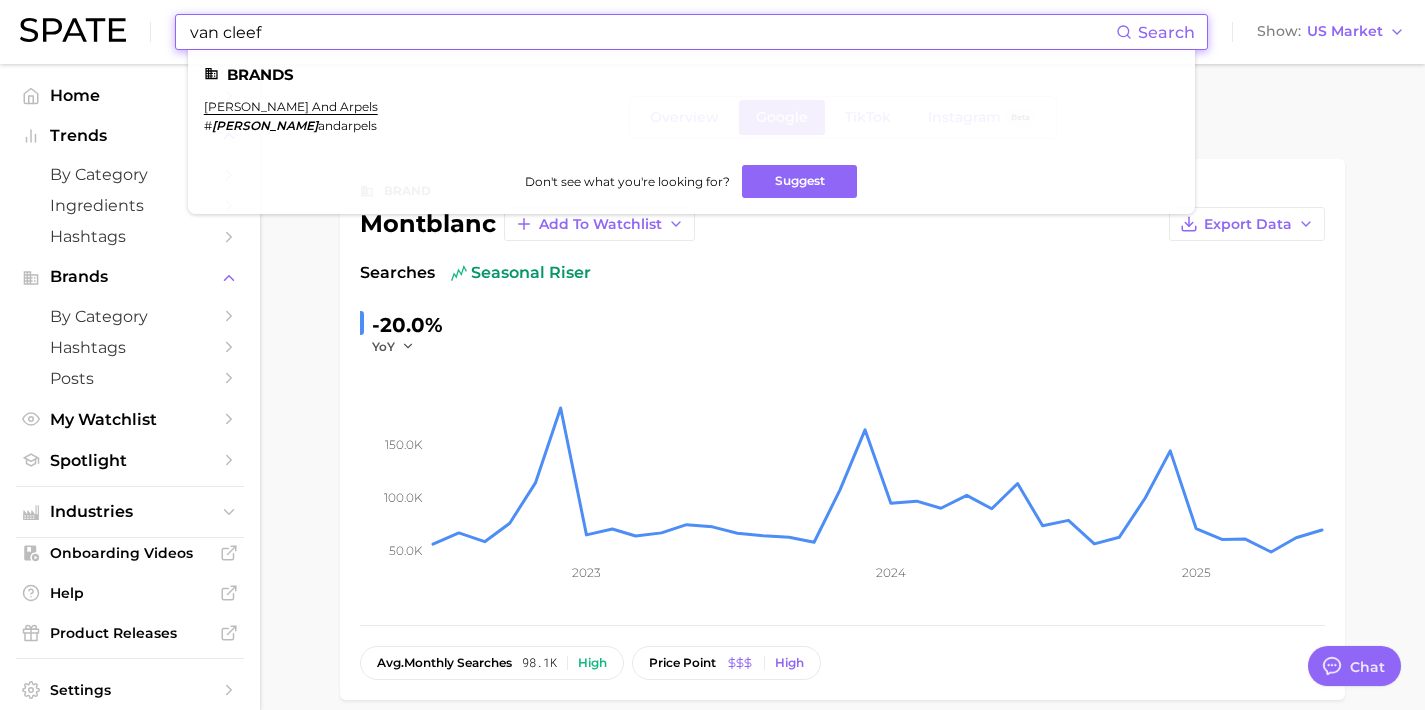 drag, startPoint x: 460, startPoint y: 35, endPoint x: 45, endPoint y: 9, distance: 415.81366 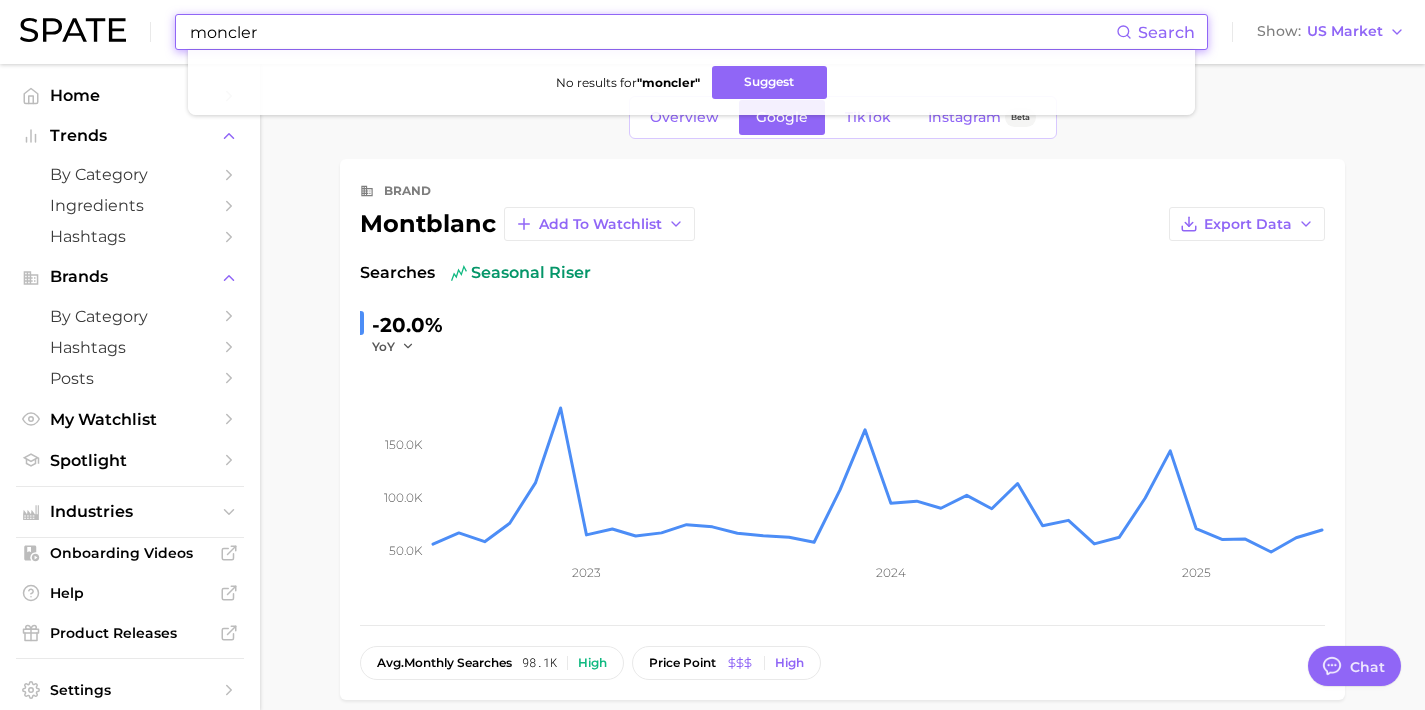 drag, startPoint x: 430, startPoint y: 30, endPoint x: 67, endPoint y: -9, distance: 365.08902 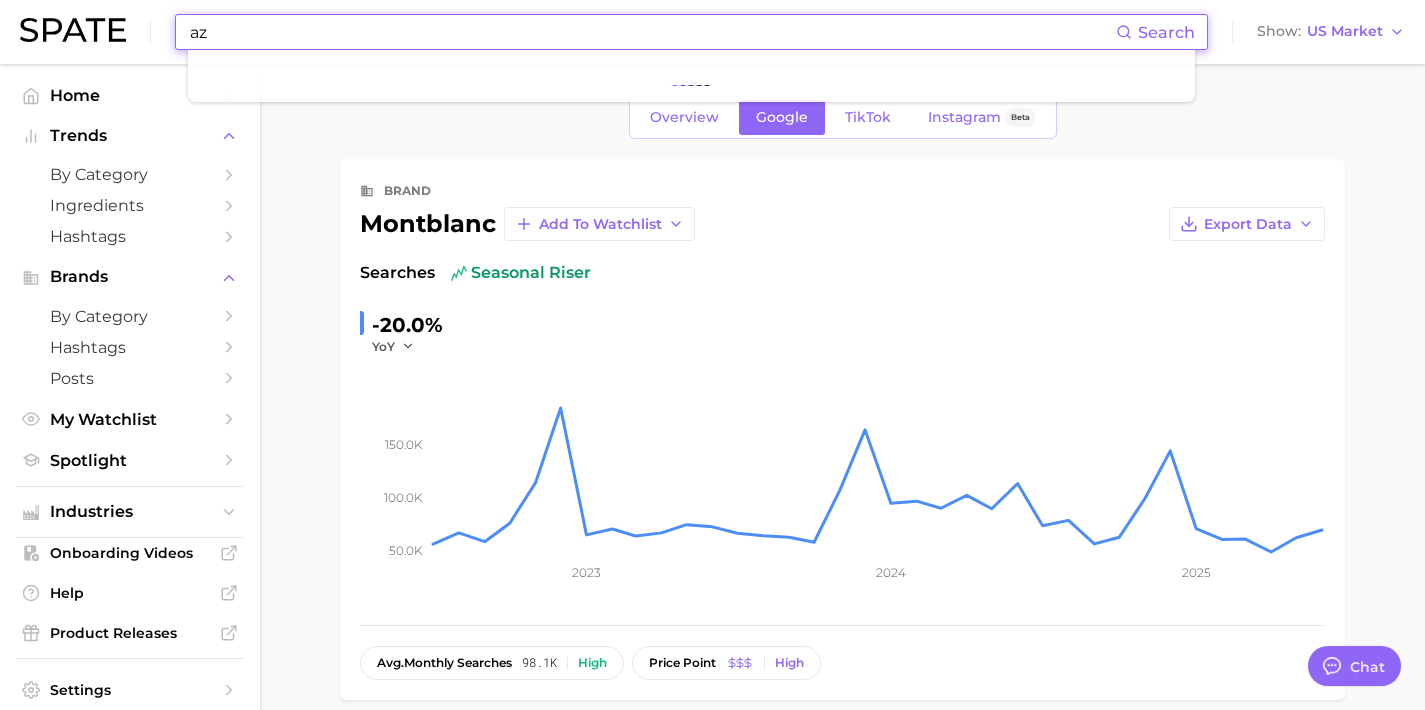 type on "a" 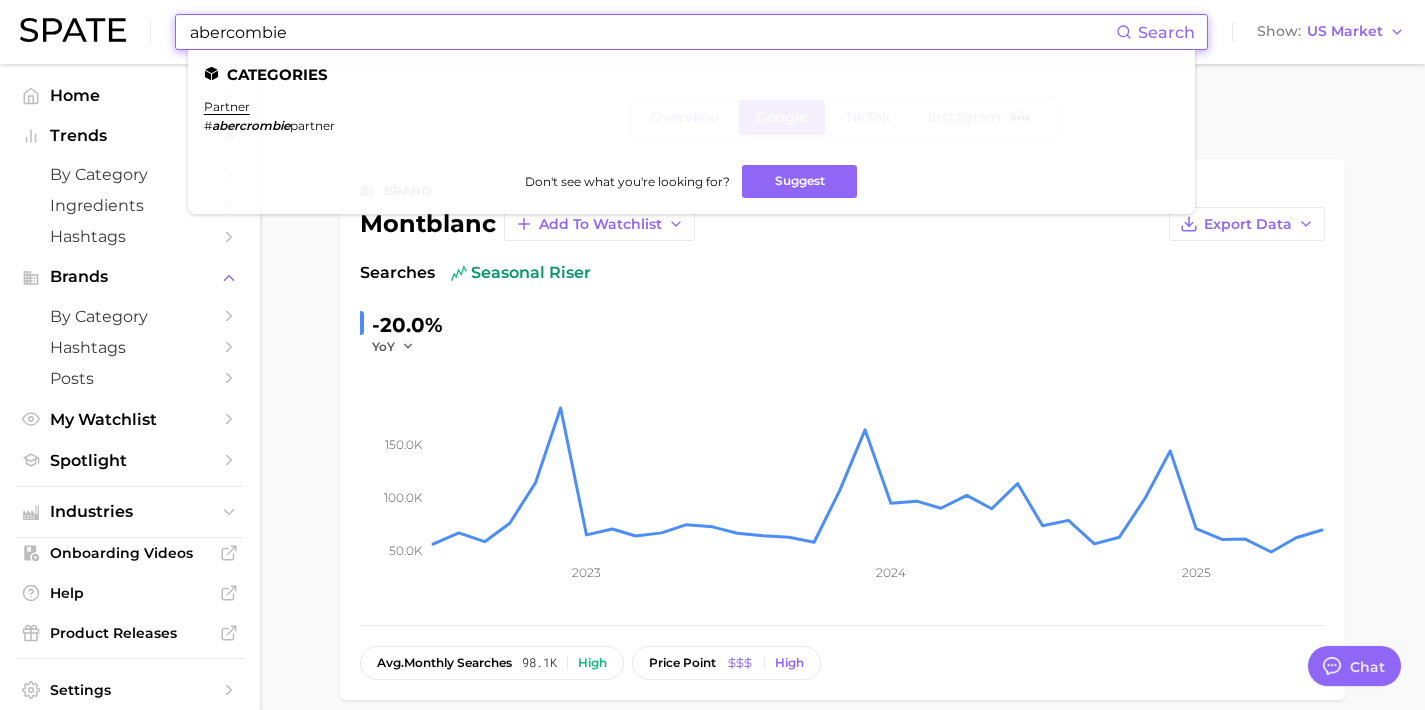 drag, startPoint x: 442, startPoint y: 28, endPoint x: 0, endPoint y: 18, distance: 442.1131 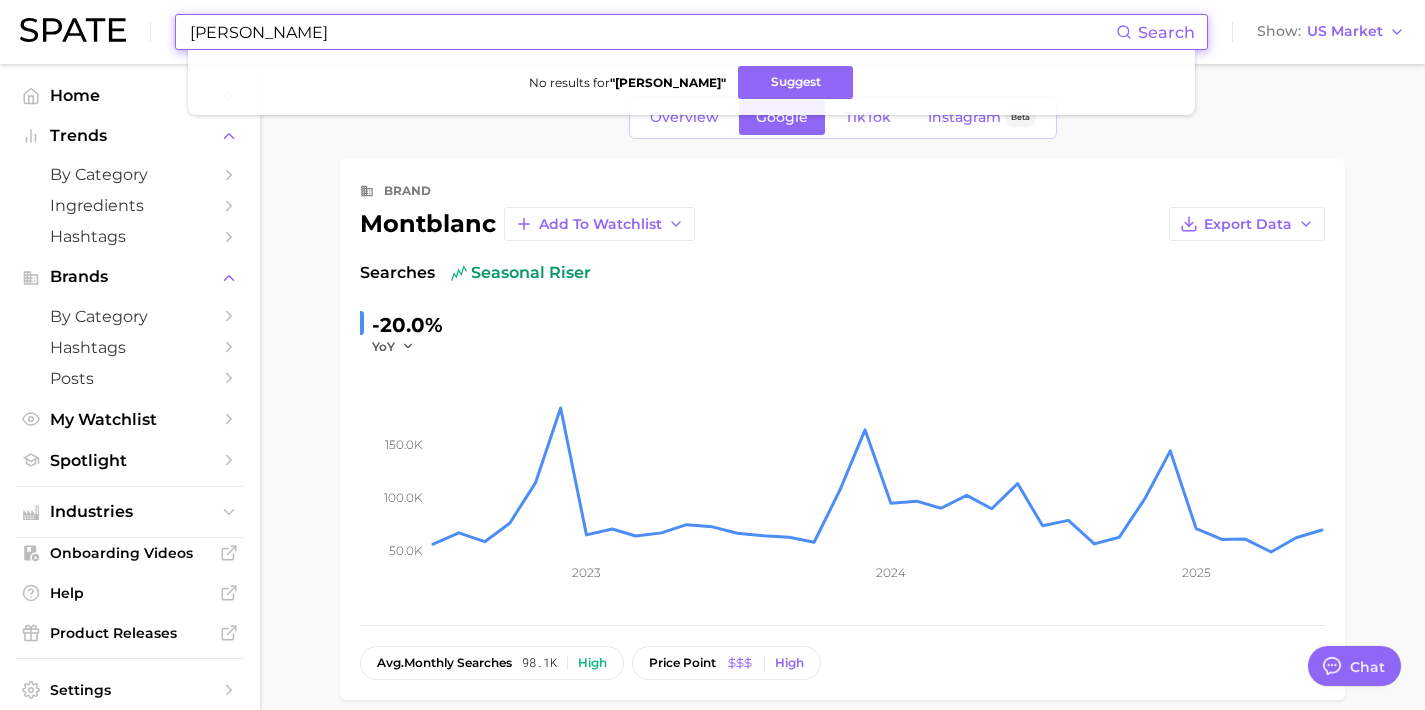 drag, startPoint x: 466, startPoint y: 24, endPoint x: 180, endPoint y: 18, distance: 286.06293 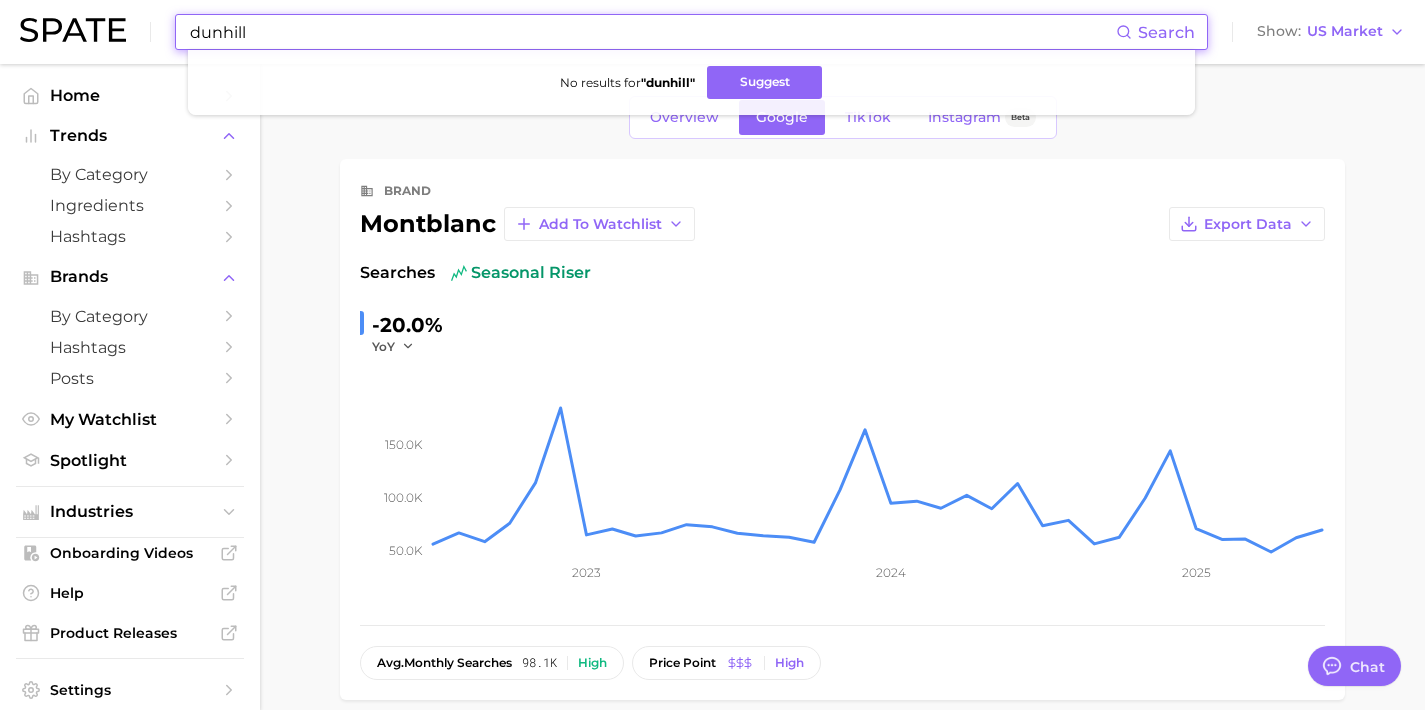drag, startPoint x: 420, startPoint y: 24, endPoint x: 65, endPoint y: 10, distance: 355.27594 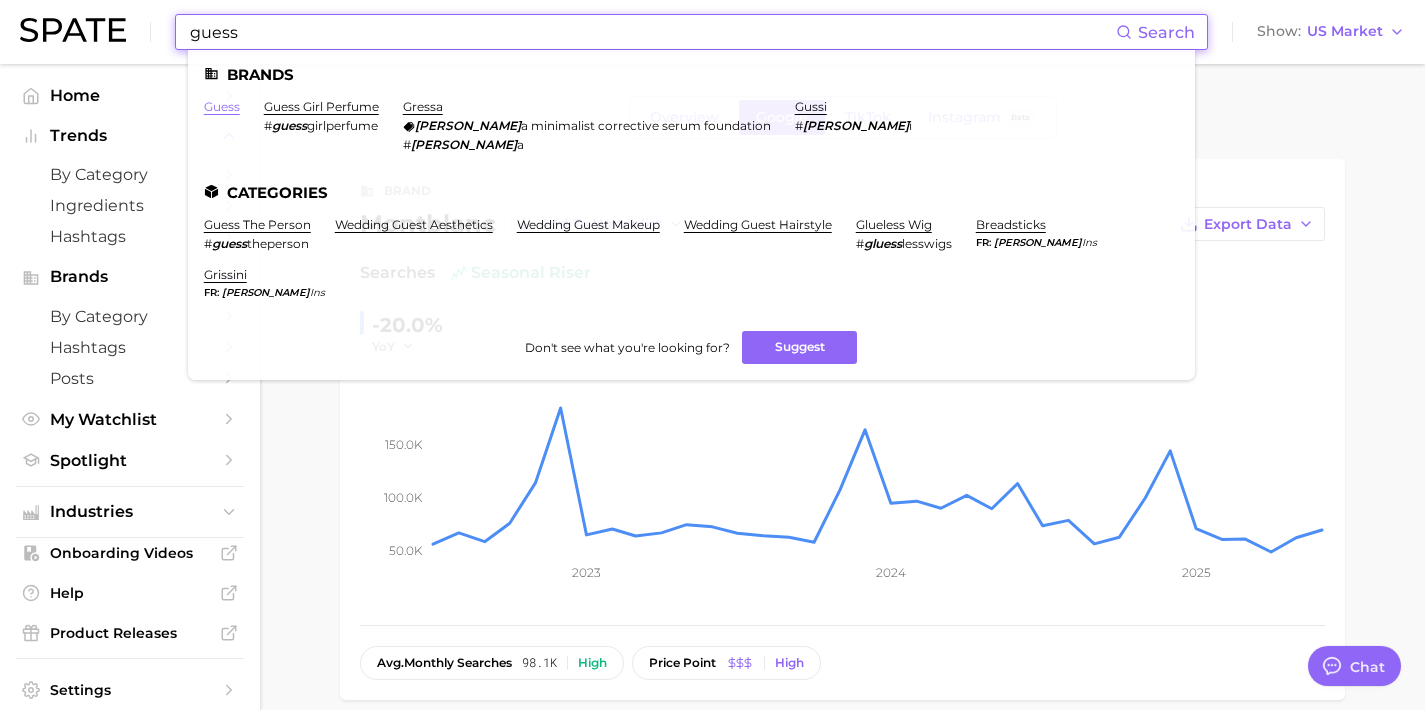 type on "guess" 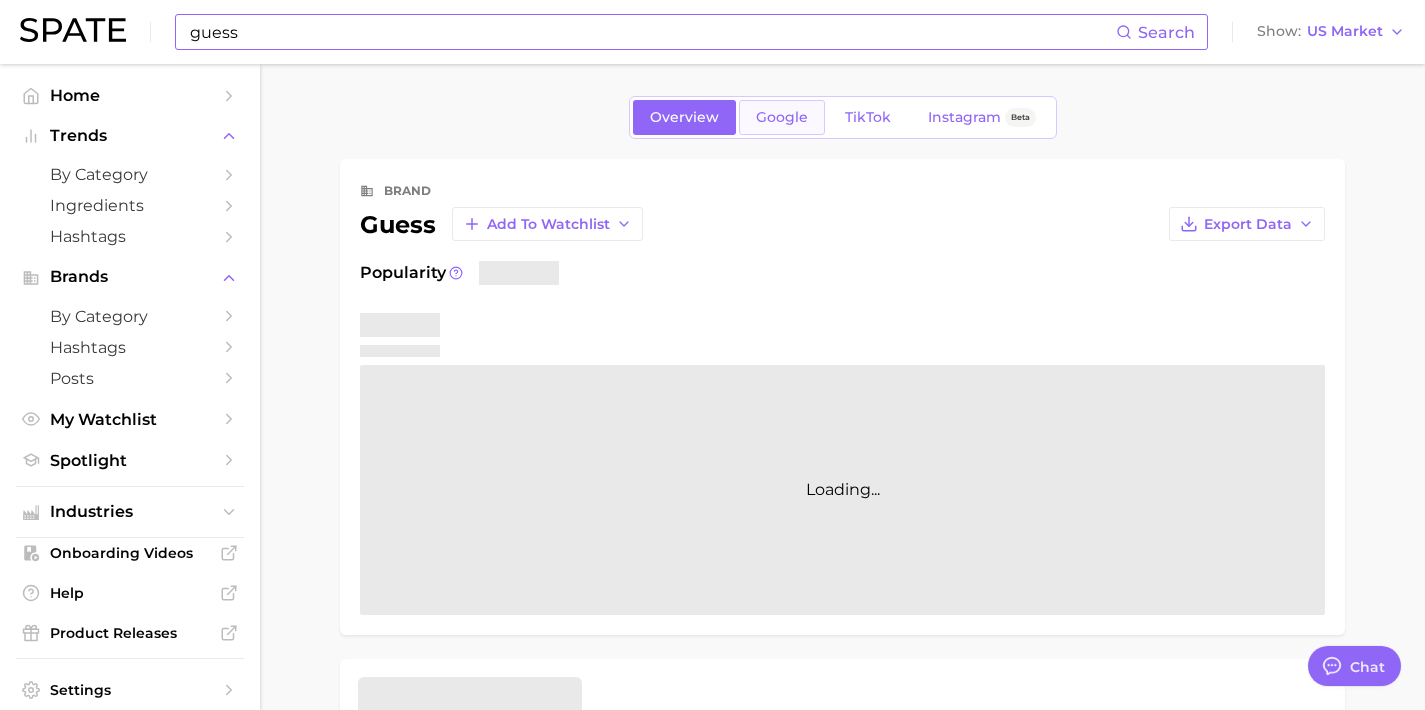 click on "Google" at bounding box center (782, 117) 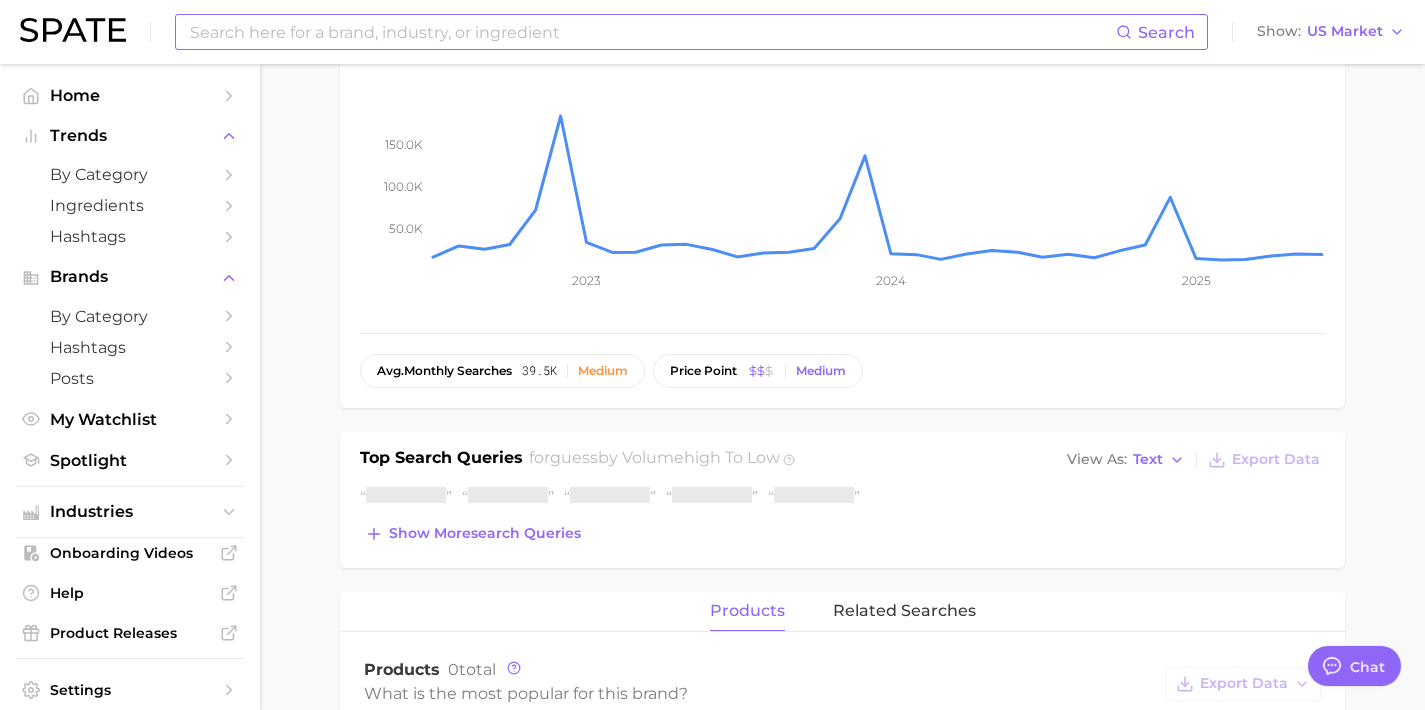 scroll, scrollTop: 413, scrollLeft: 0, axis: vertical 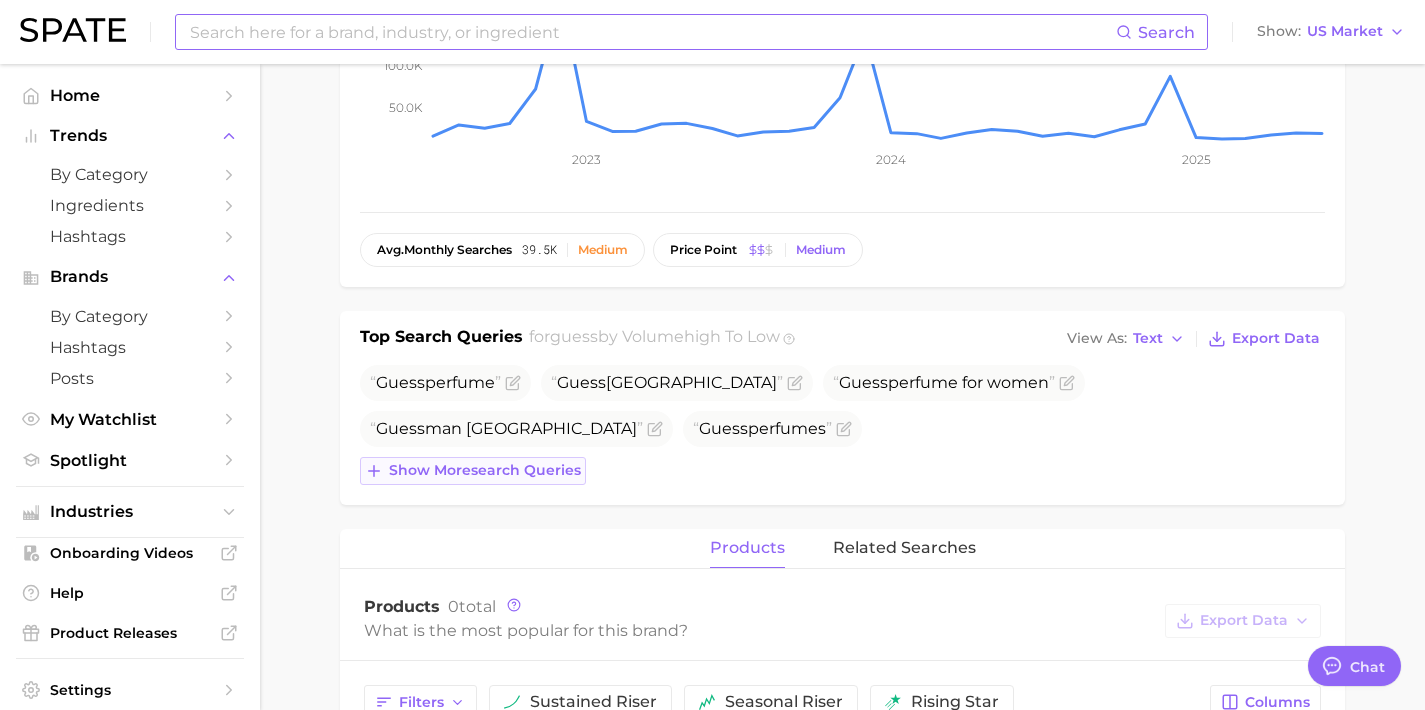 click on "Show more  search queries" at bounding box center [473, 471] 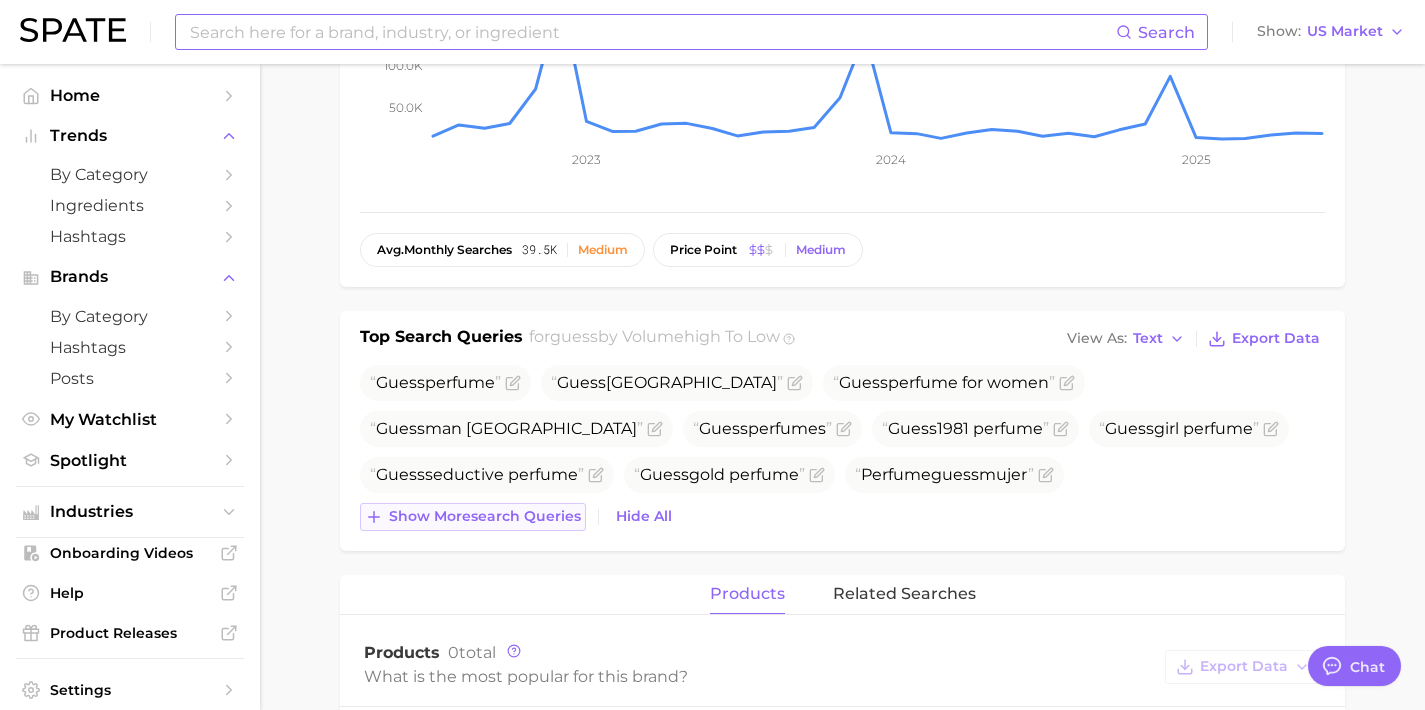 click on "Show more  search queries" at bounding box center (473, 517) 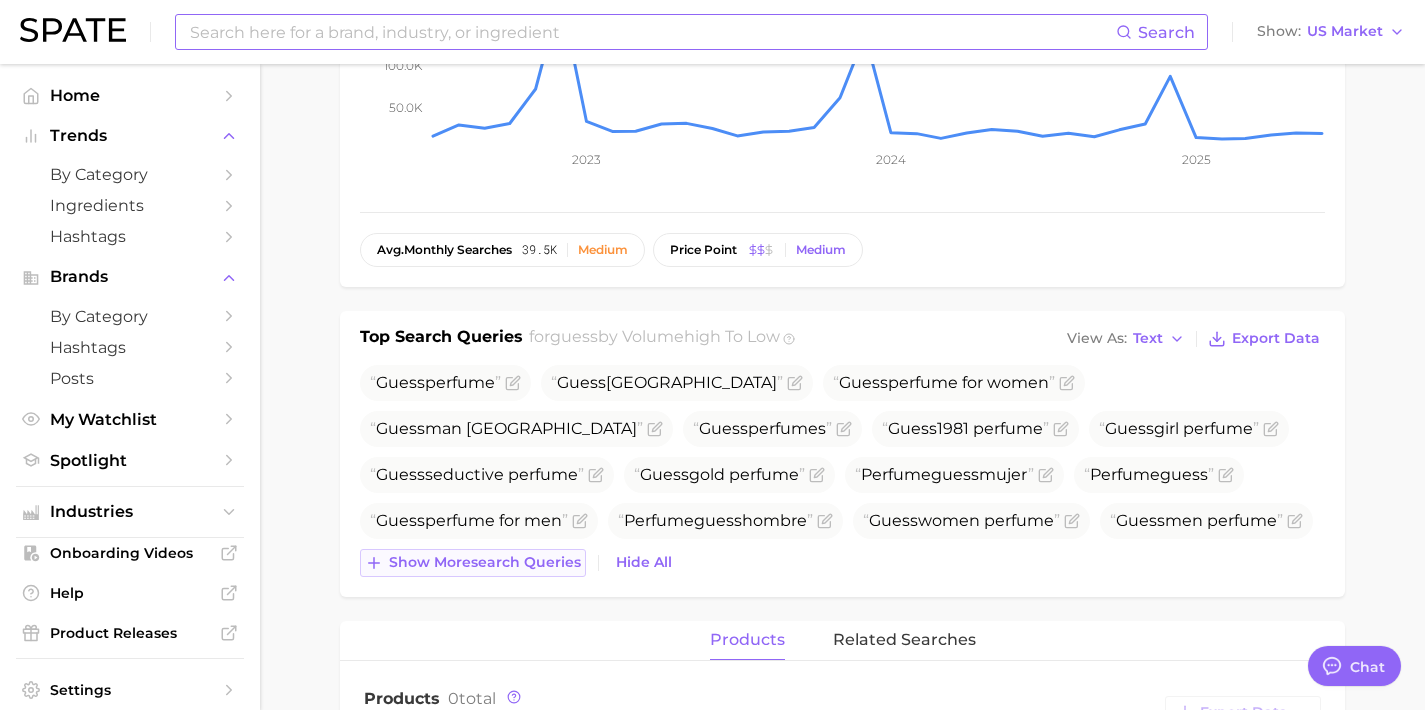 click on "Show more  search queries" at bounding box center [473, 563] 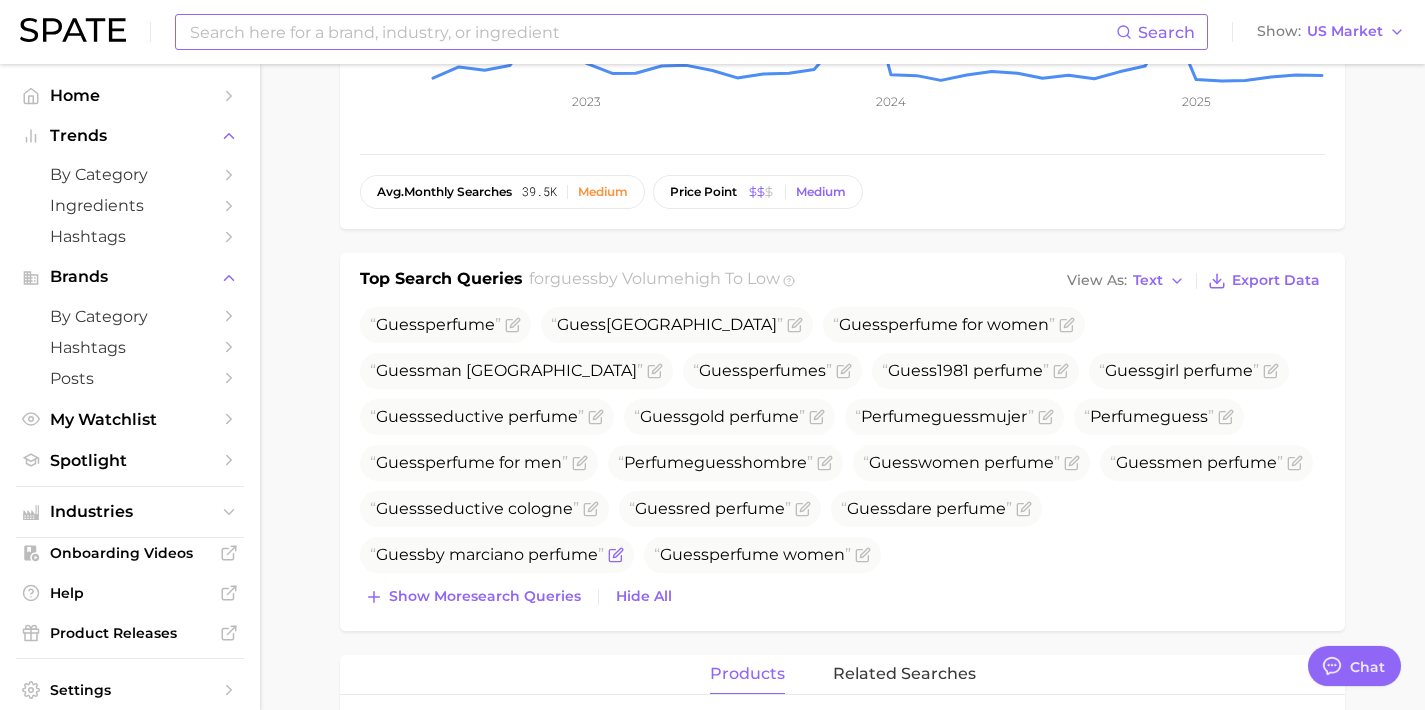 scroll, scrollTop: 482, scrollLeft: 0, axis: vertical 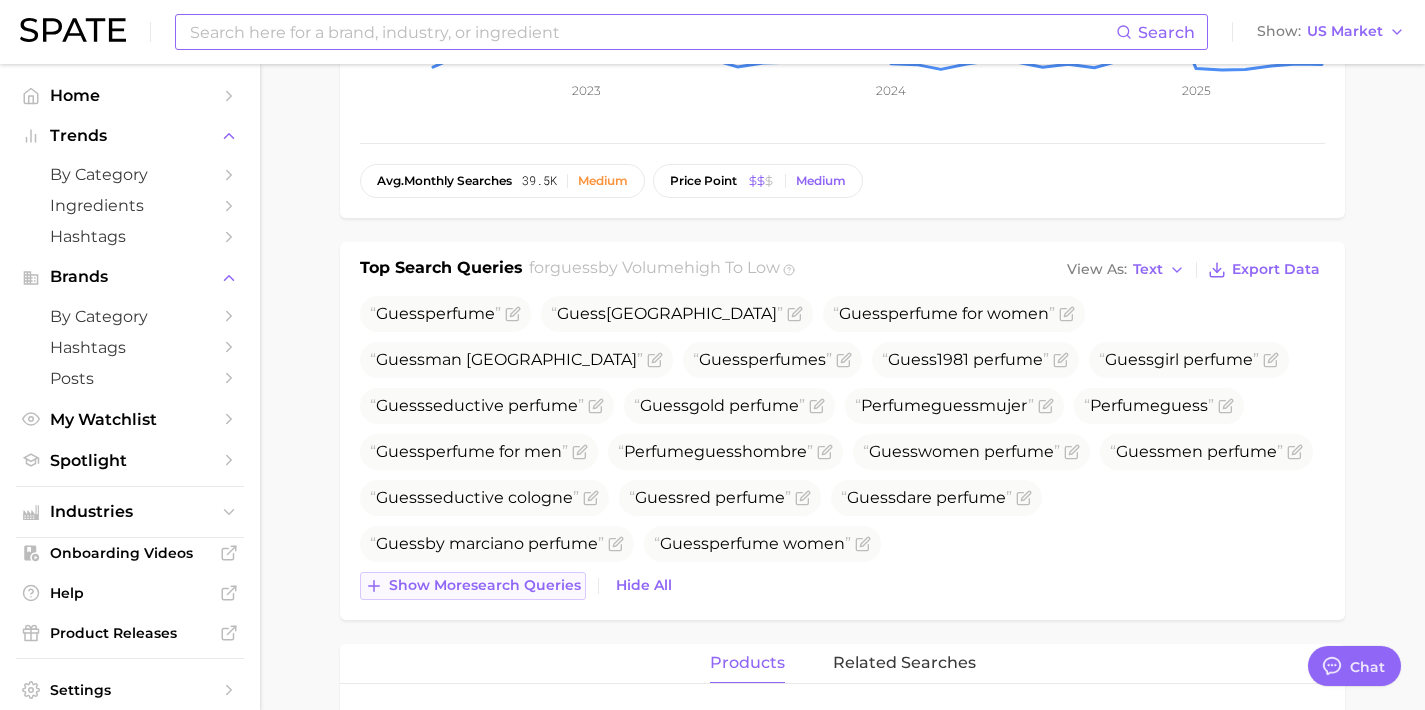 click on "Show more  search queries" at bounding box center [485, 585] 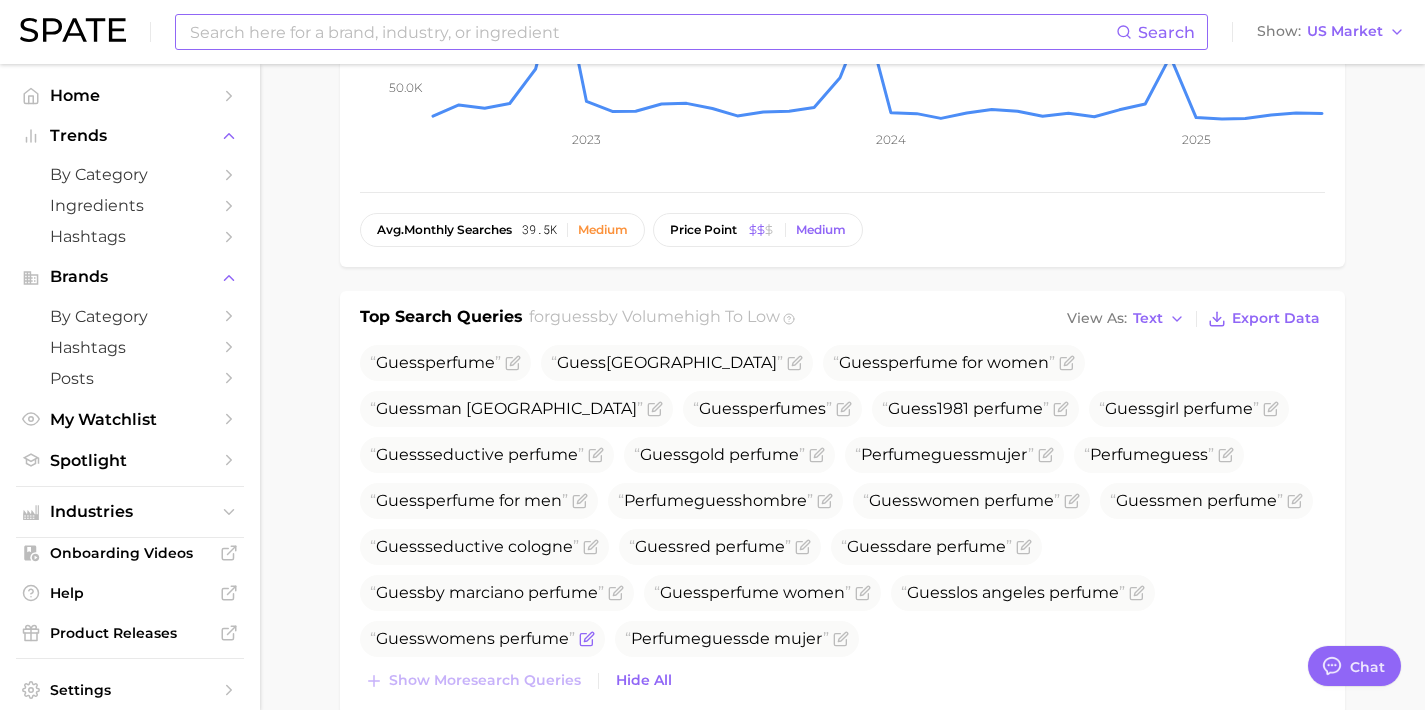 scroll, scrollTop: 469, scrollLeft: 0, axis: vertical 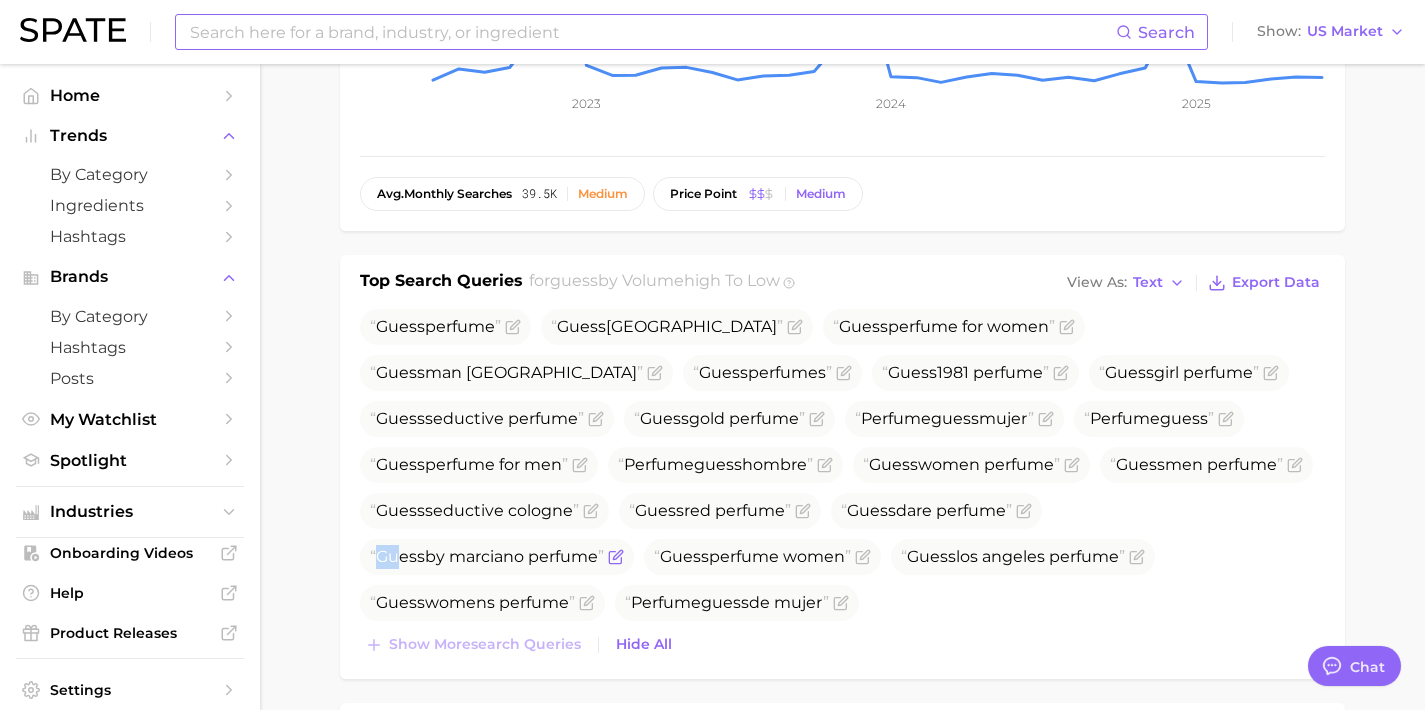 click on "Guess" at bounding box center (400, 556) 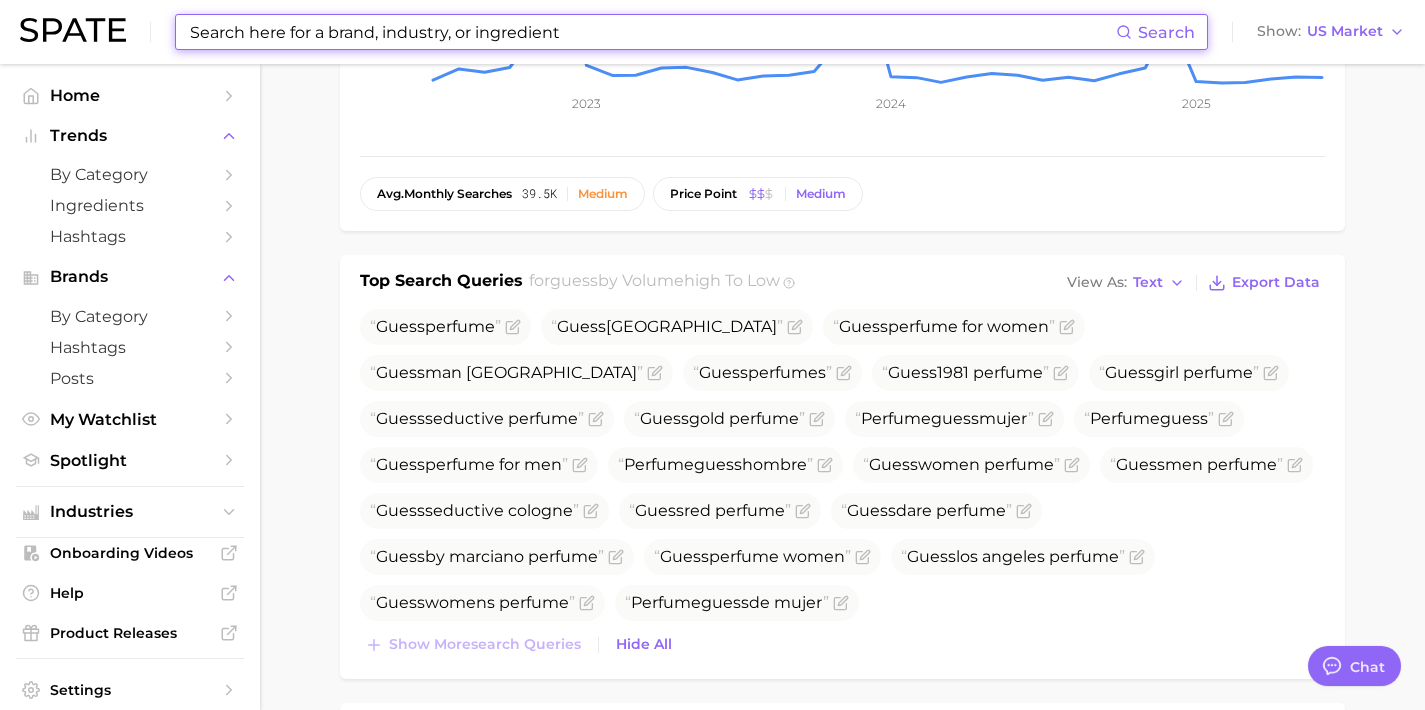 click at bounding box center (652, 32) 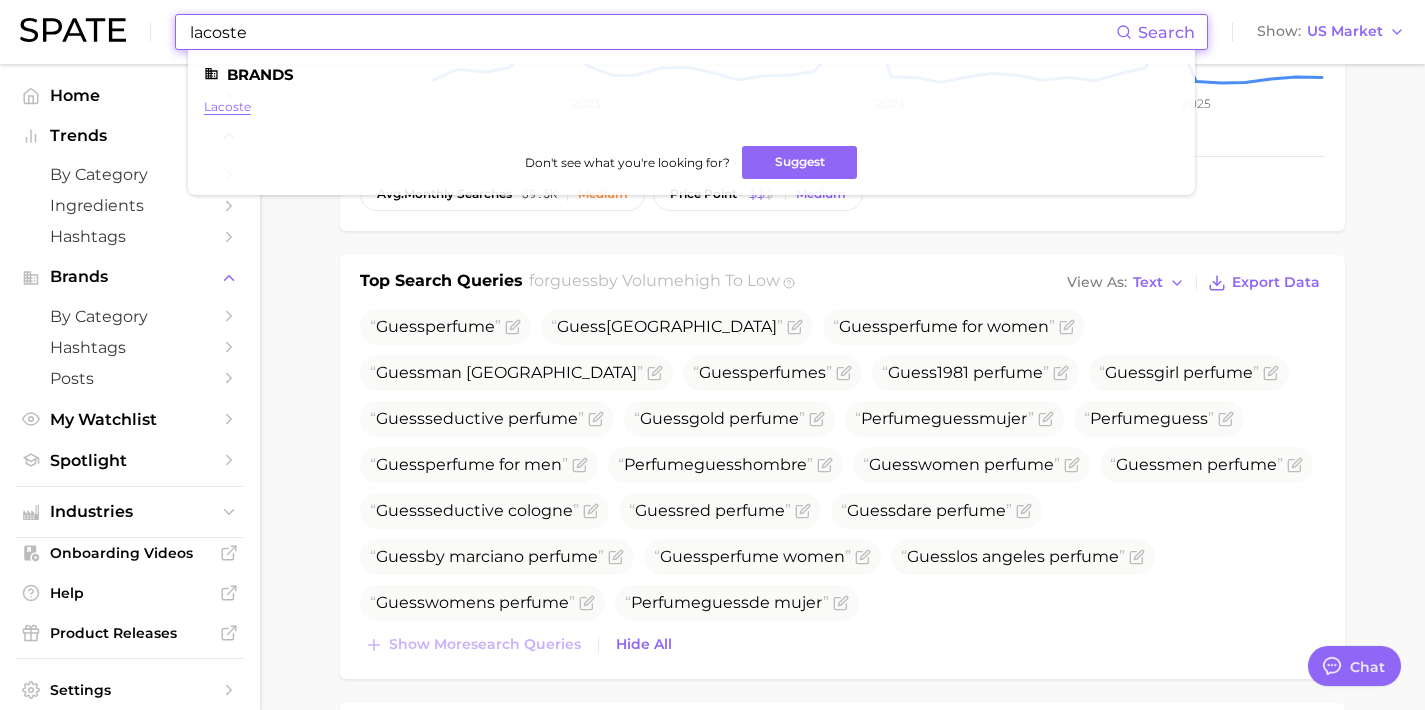 type on "lacoste" 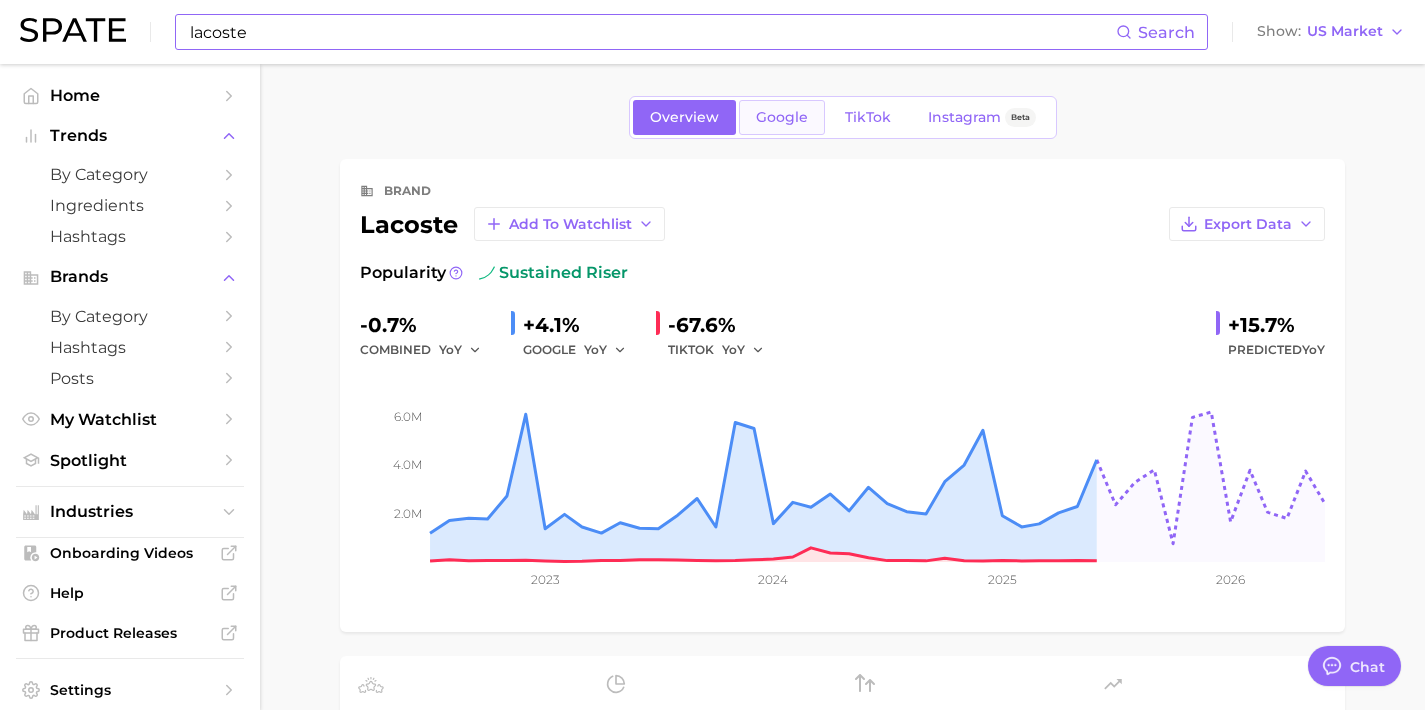 click on "Google" at bounding box center [782, 117] 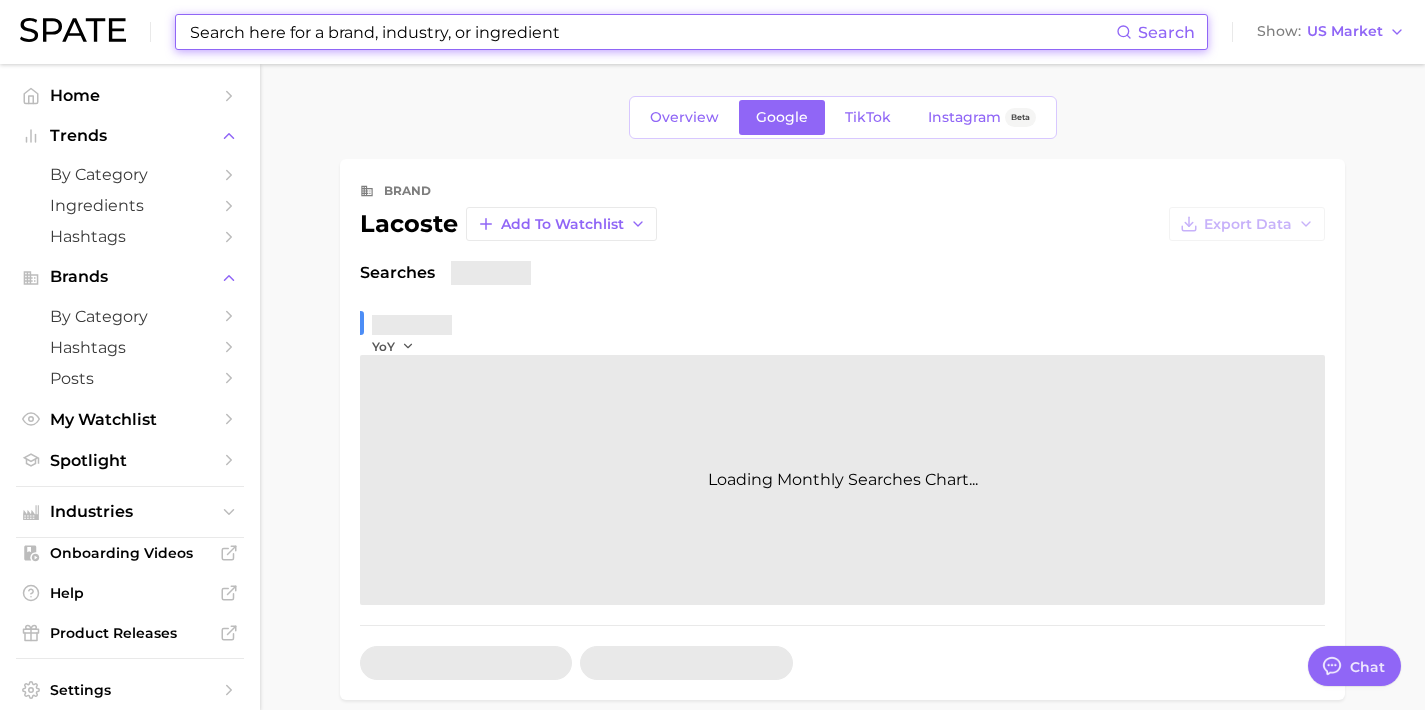 scroll, scrollTop: 644, scrollLeft: 0, axis: vertical 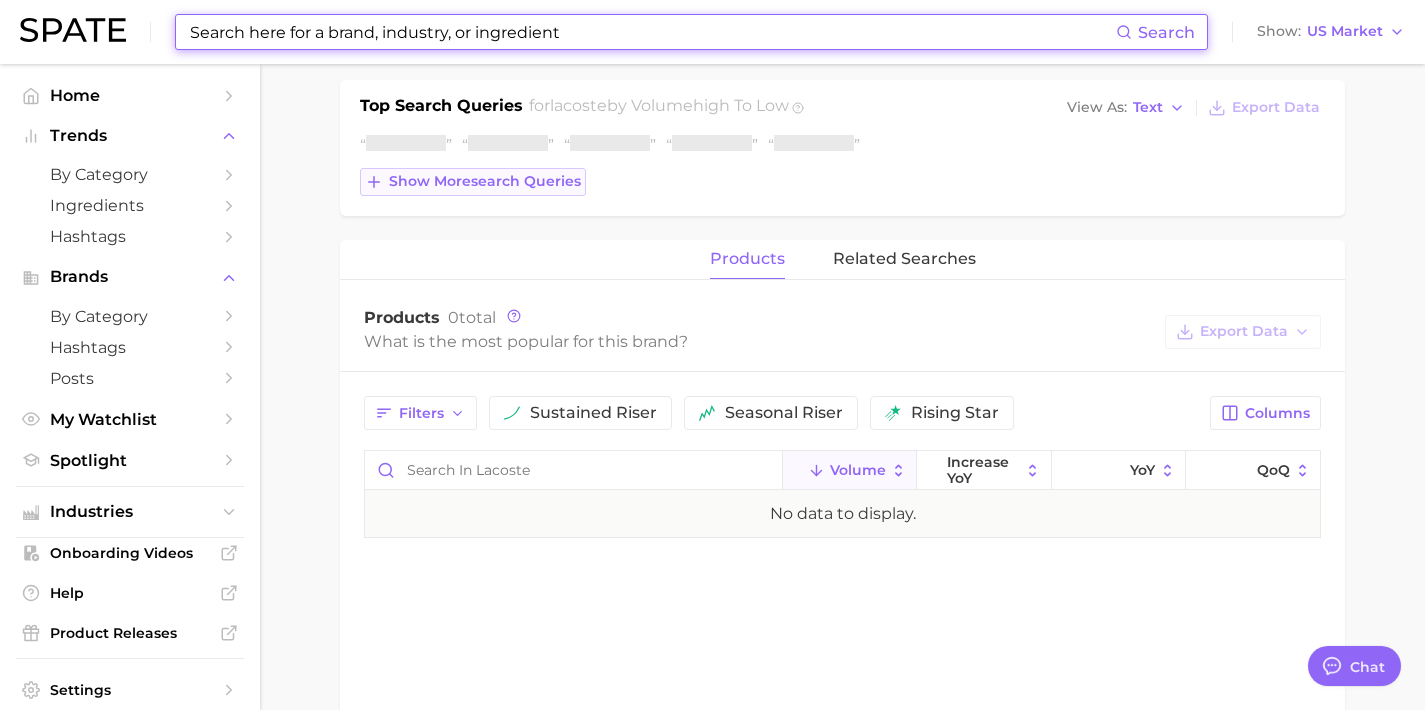 click on "Show more  search queries" at bounding box center [485, 181] 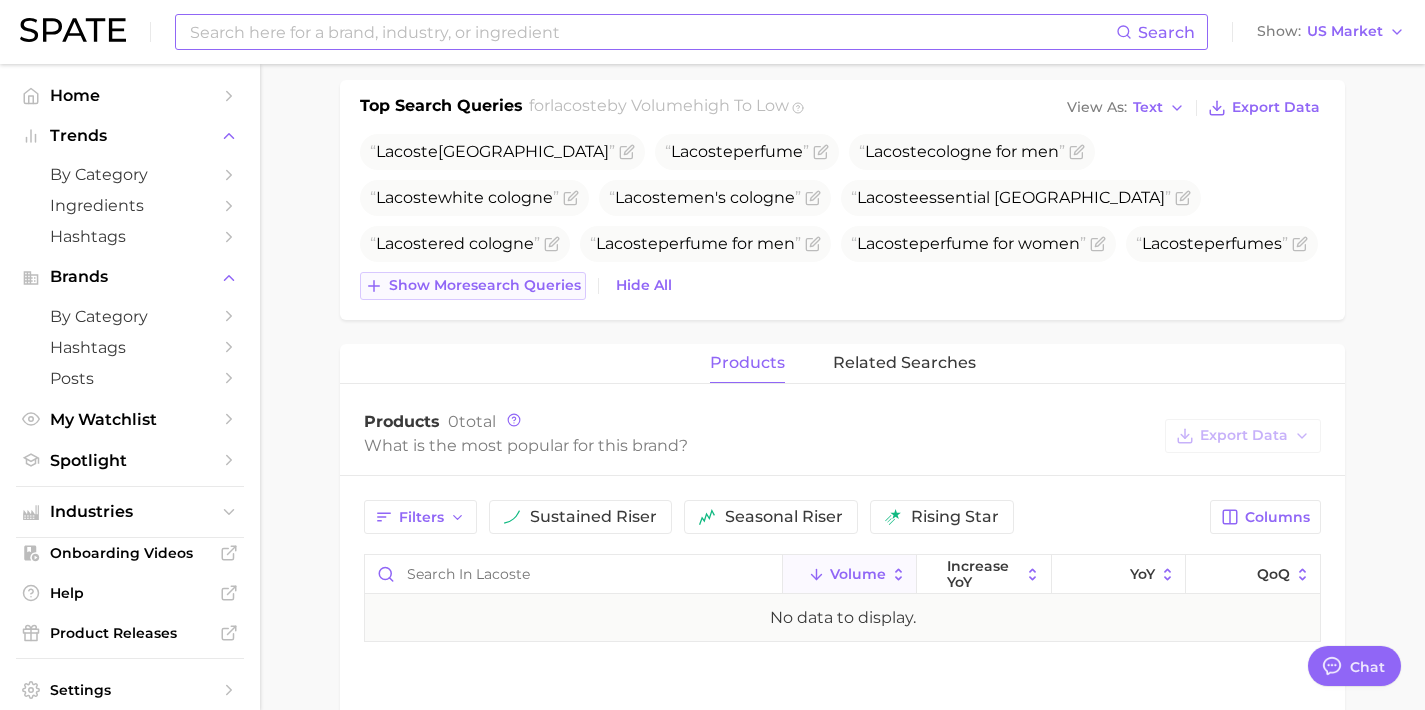 click on "Show more  search queries" at bounding box center [485, 285] 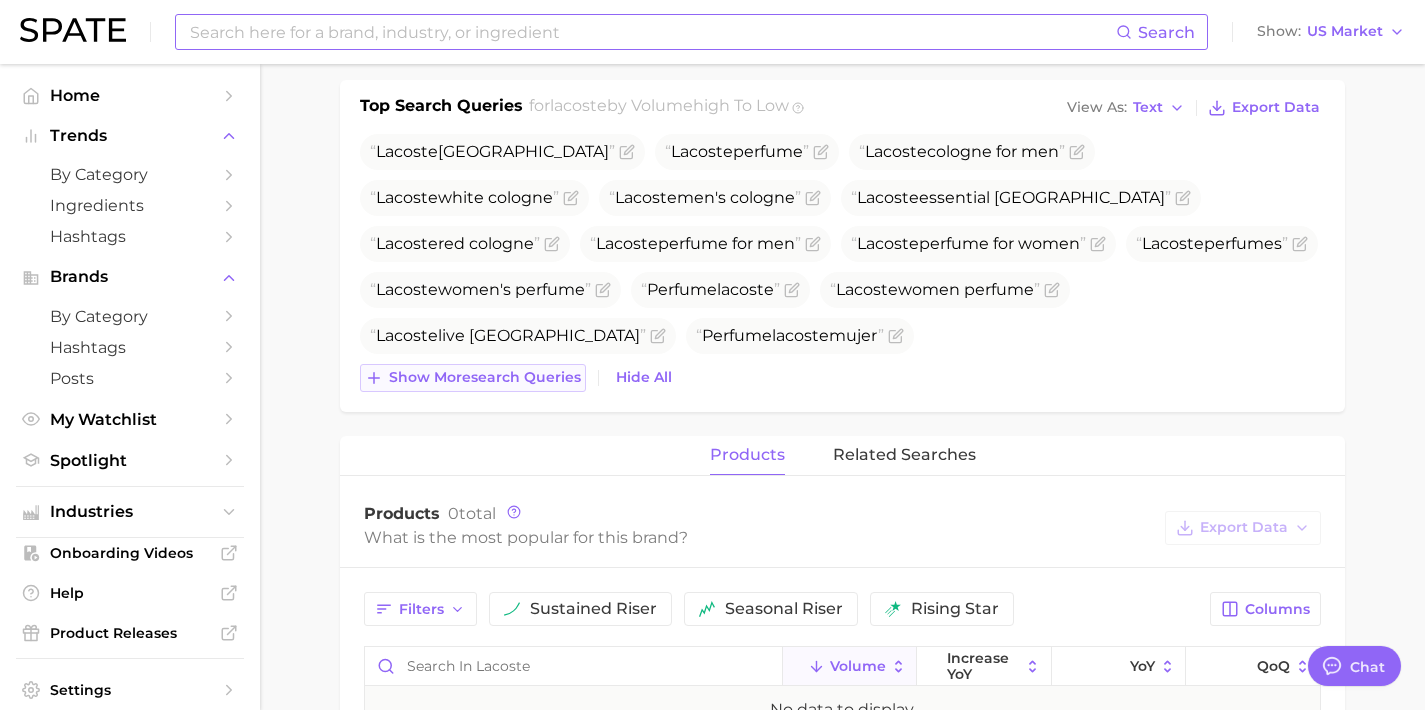 click on "Show more  search queries" at bounding box center (473, 378) 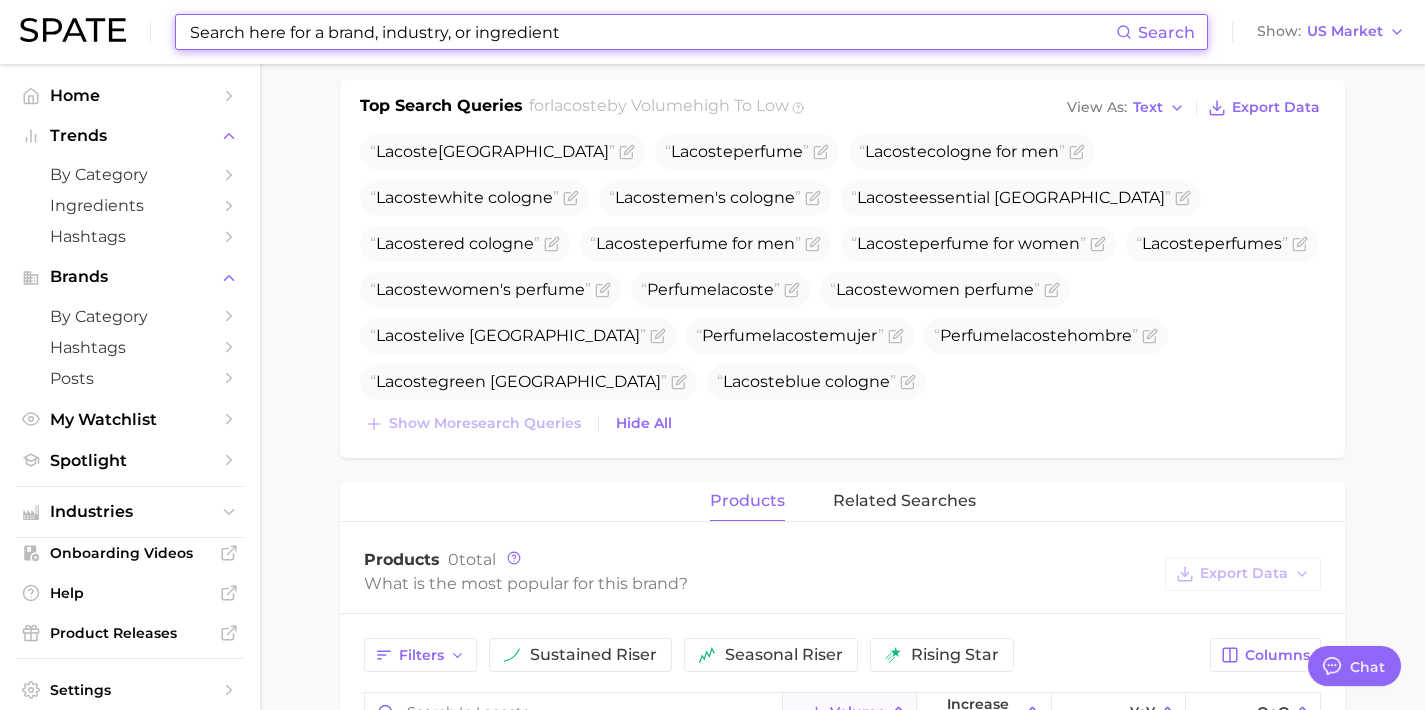 click at bounding box center (652, 32) 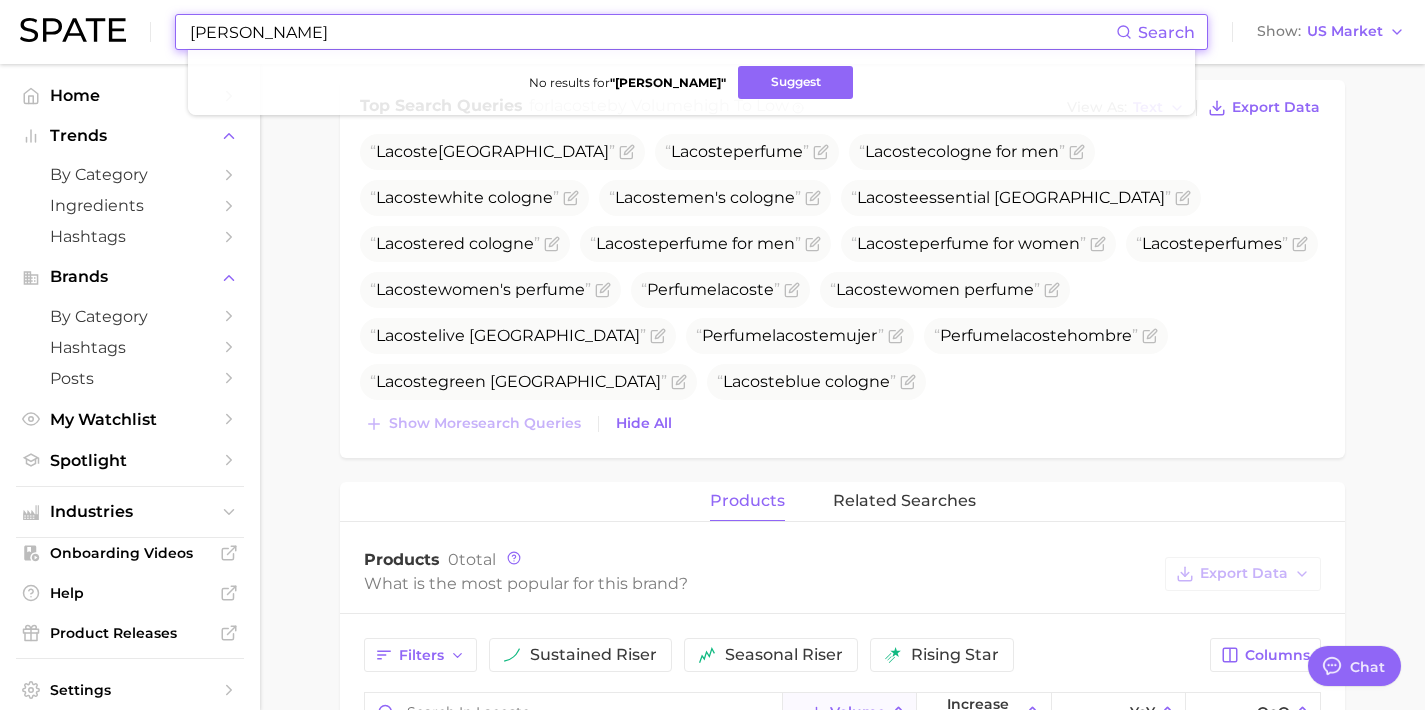 drag, startPoint x: 382, startPoint y: 30, endPoint x: 120, endPoint y: 16, distance: 262.37378 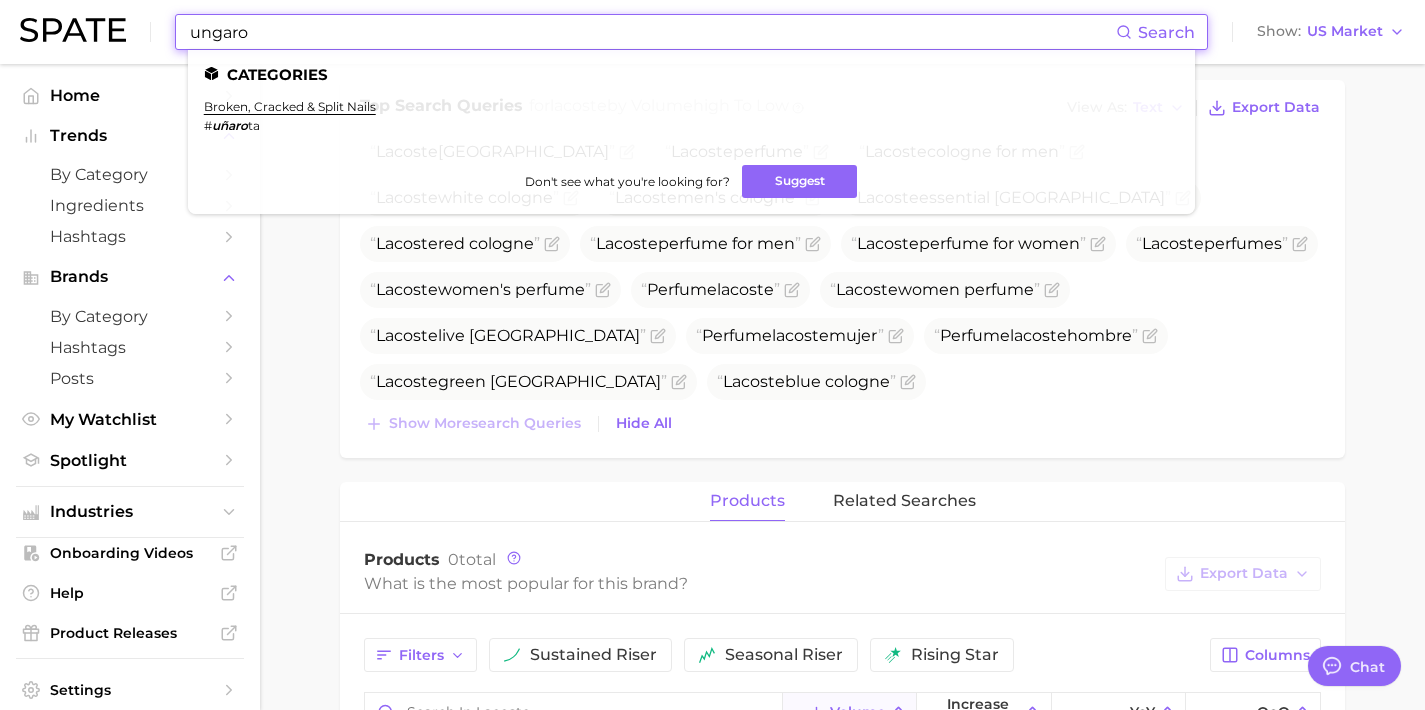 drag, startPoint x: 468, startPoint y: 39, endPoint x: 141, endPoint y: 10, distance: 328.28342 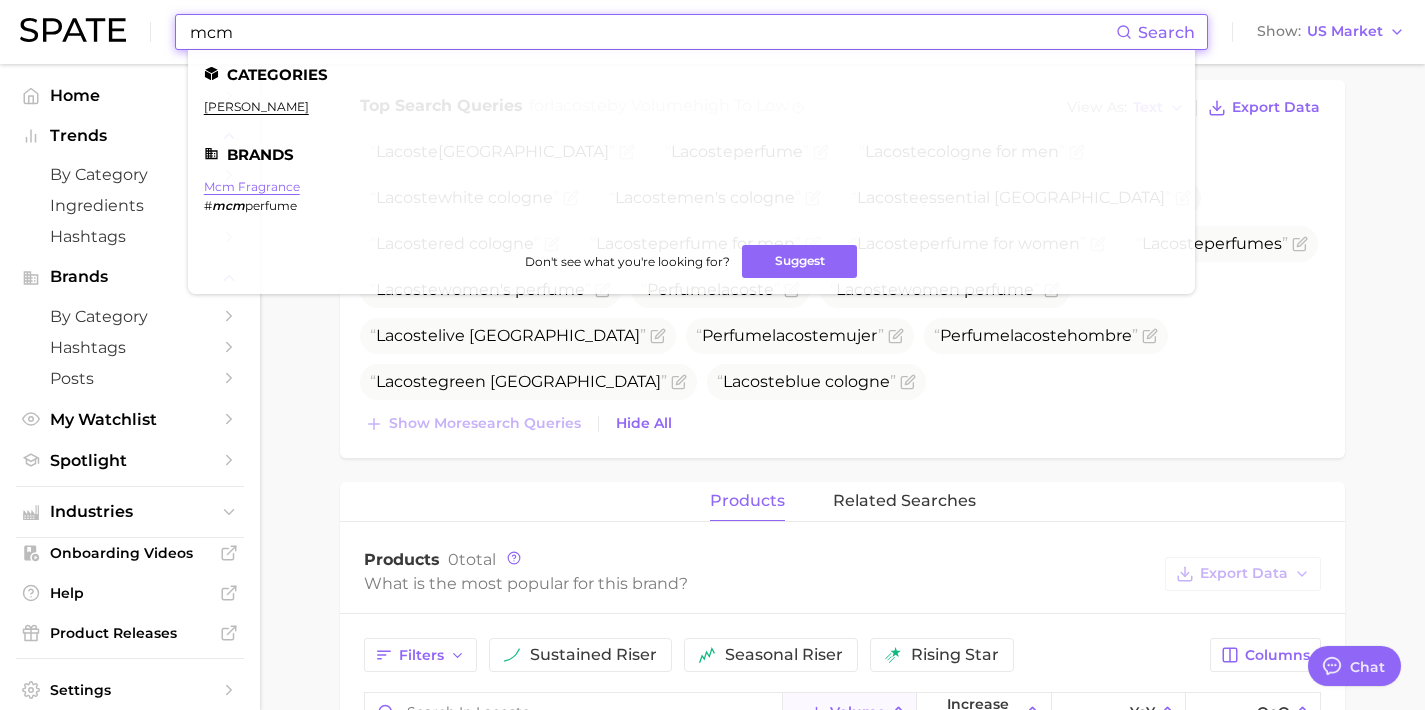 type on "mcm" 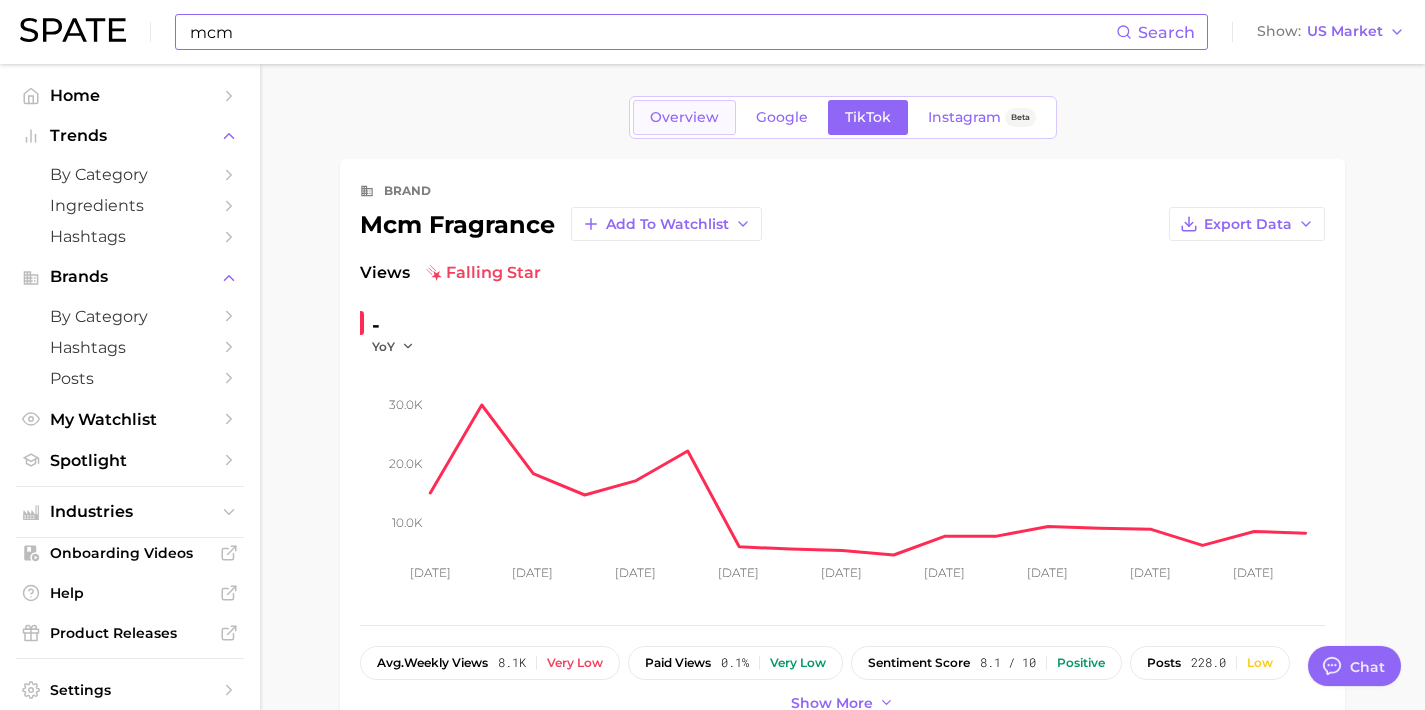 click on "Overview" at bounding box center [684, 117] 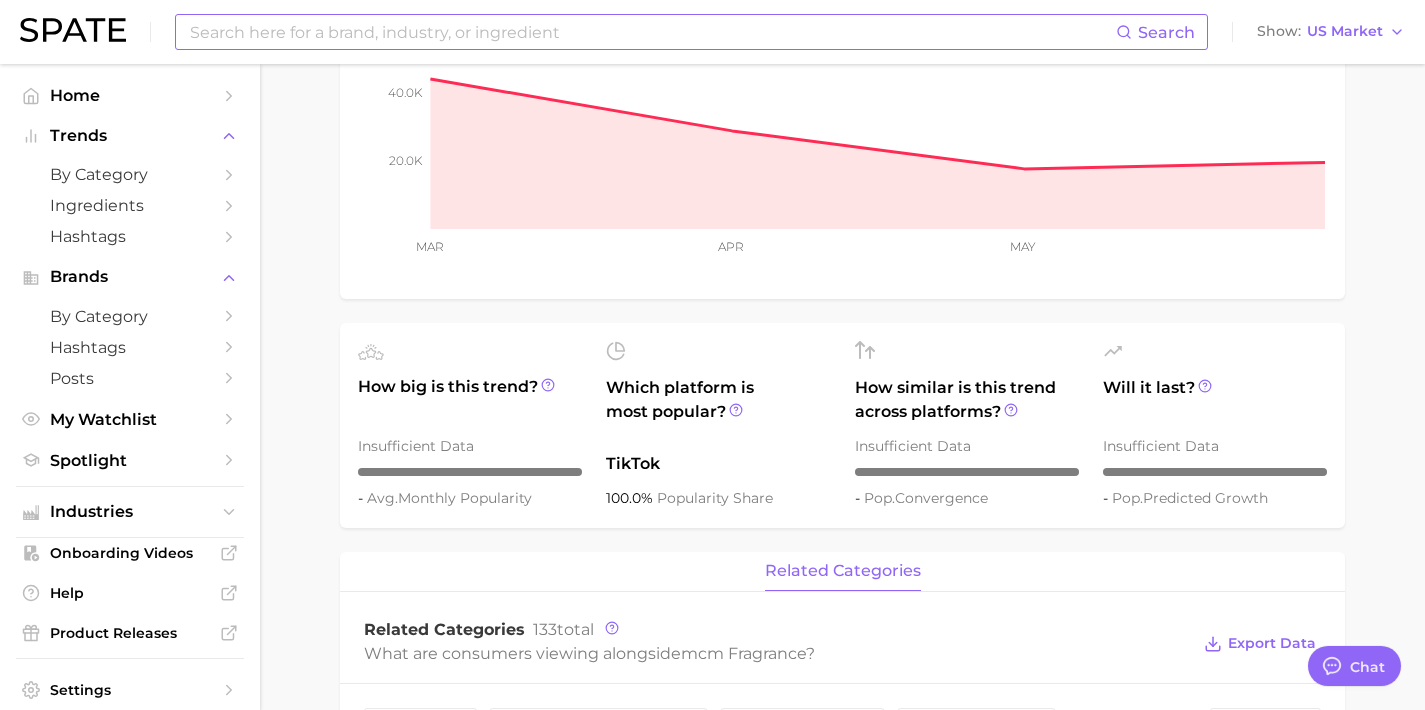 scroll, scrollTop: 0, scrollLeft: 0, axis: both 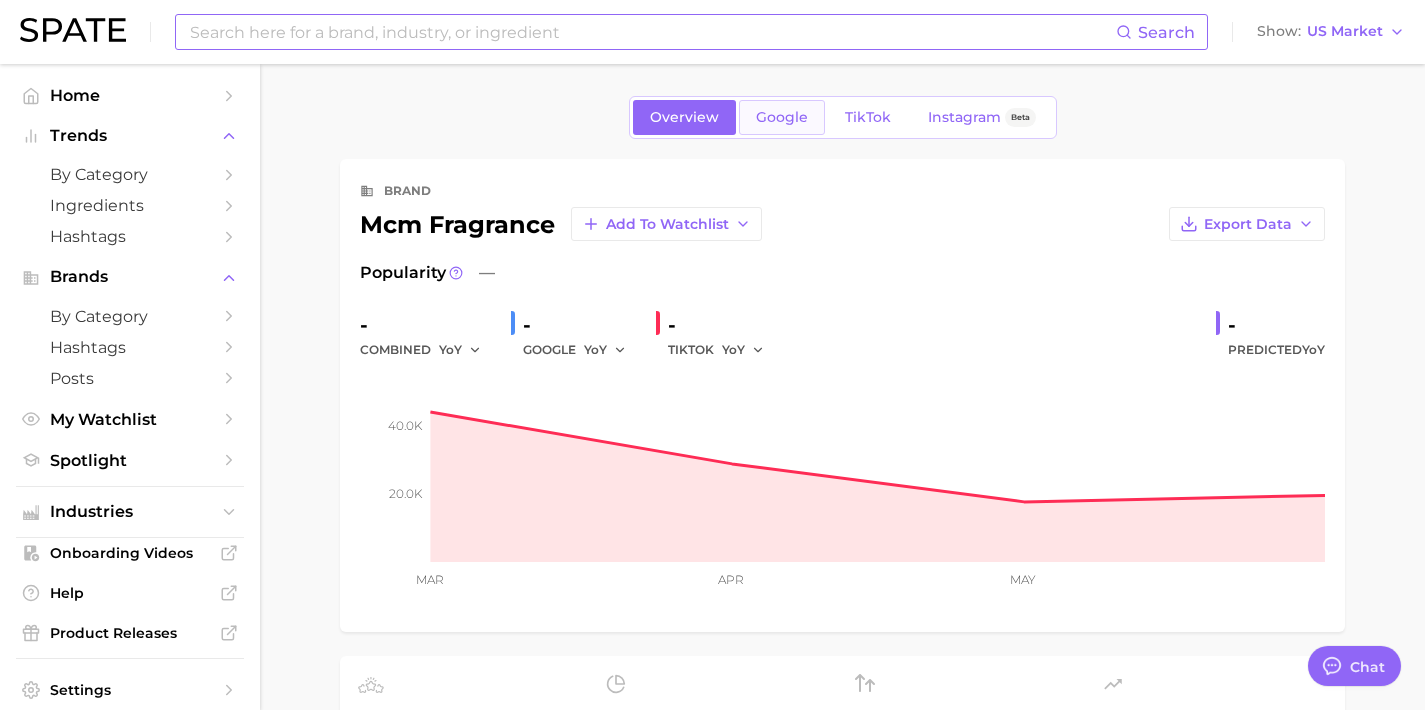 click on "Google" at bounding box center (782, 117) 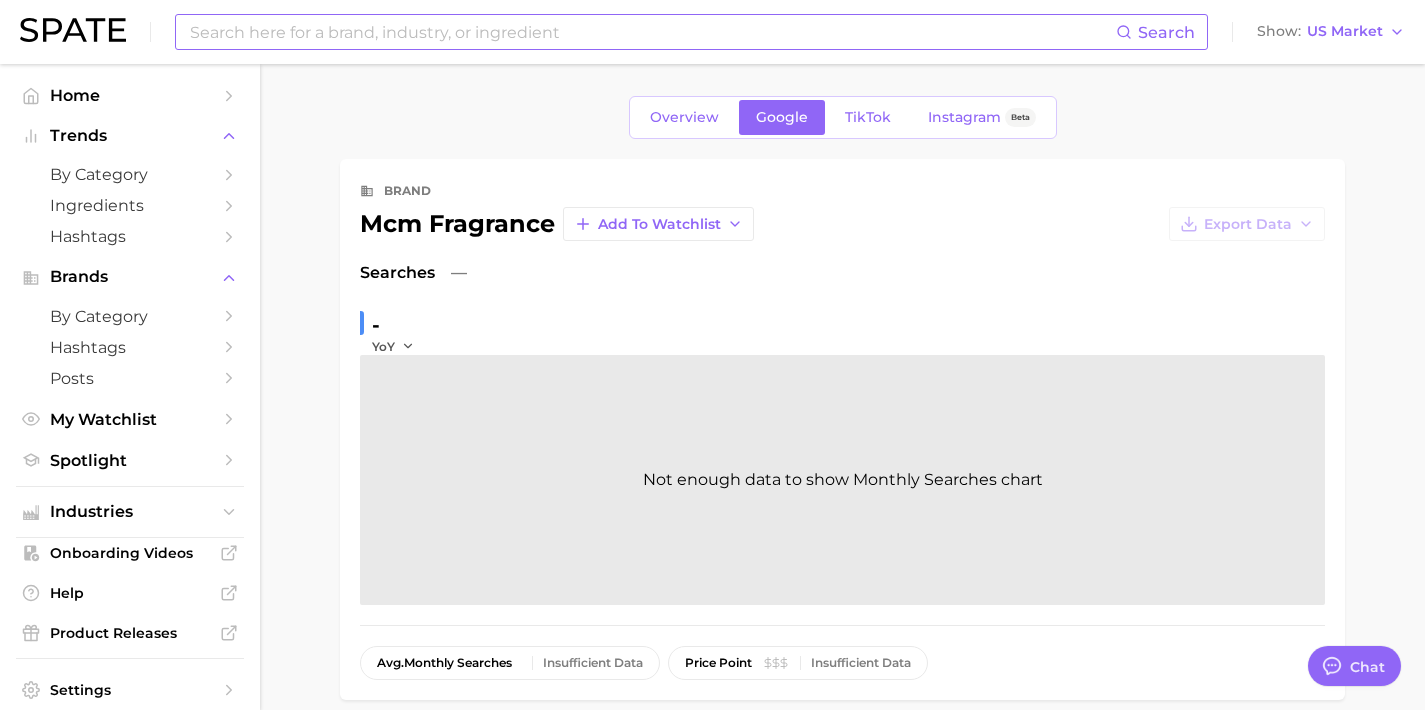 click on "Search Show US Market" at bounding box center [712, 32] 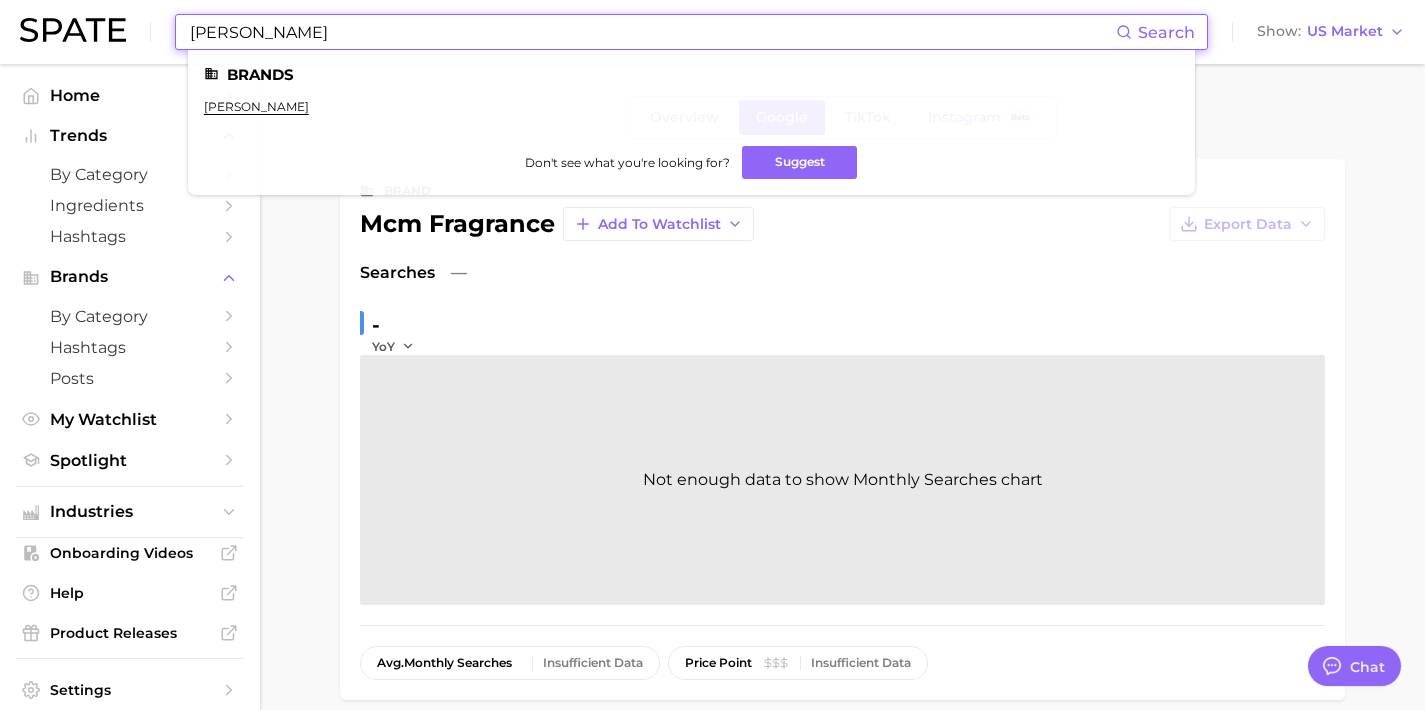 type on "[PERSON_NAME]" 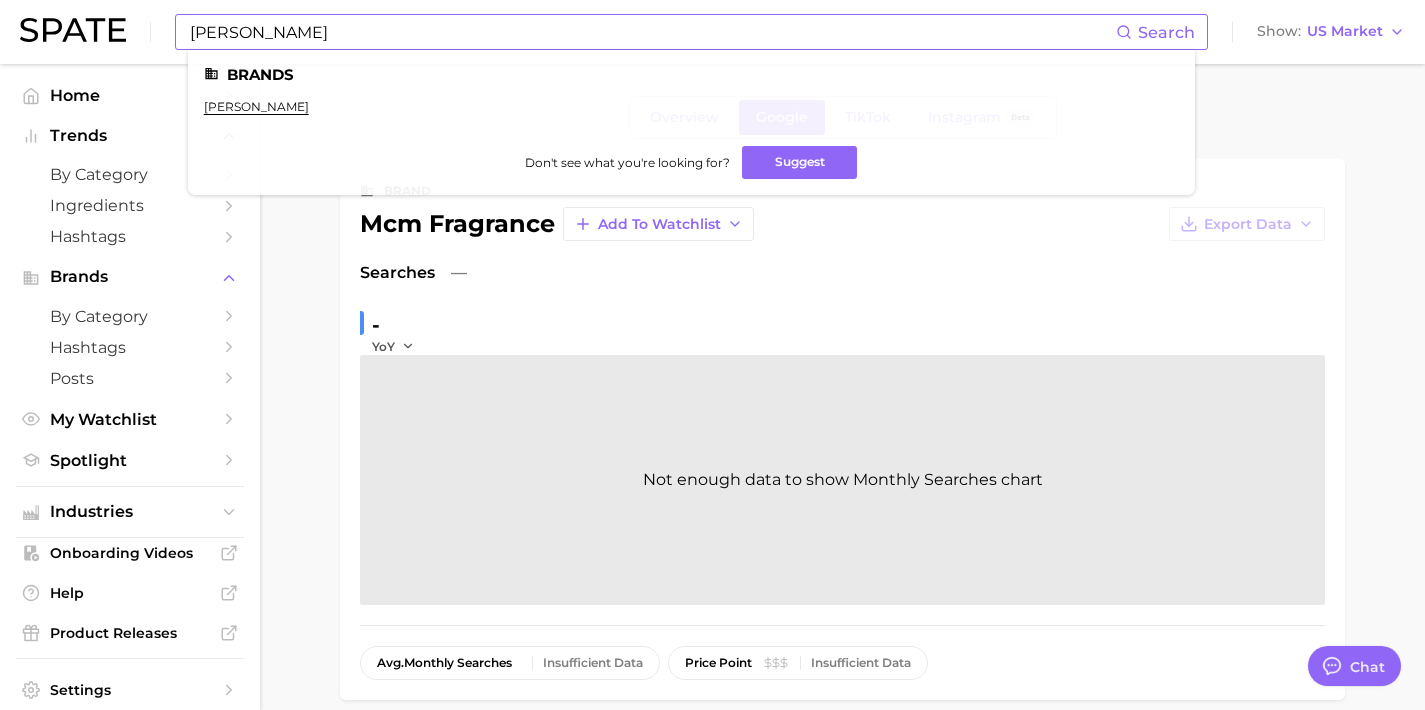 click on "[PERSON_NAME]" at bounding box center [691, 114] 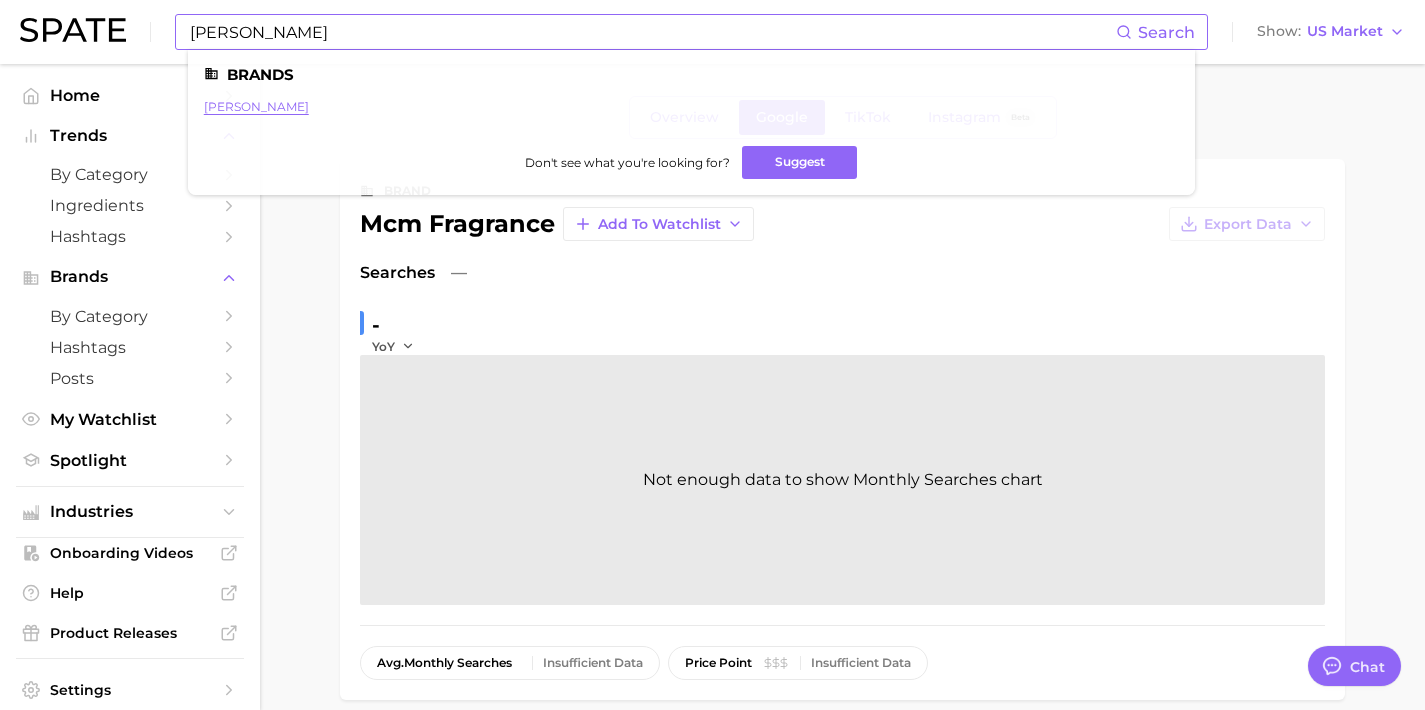 click on "[PERSON_NAME]" at bounding box center [256, 106] 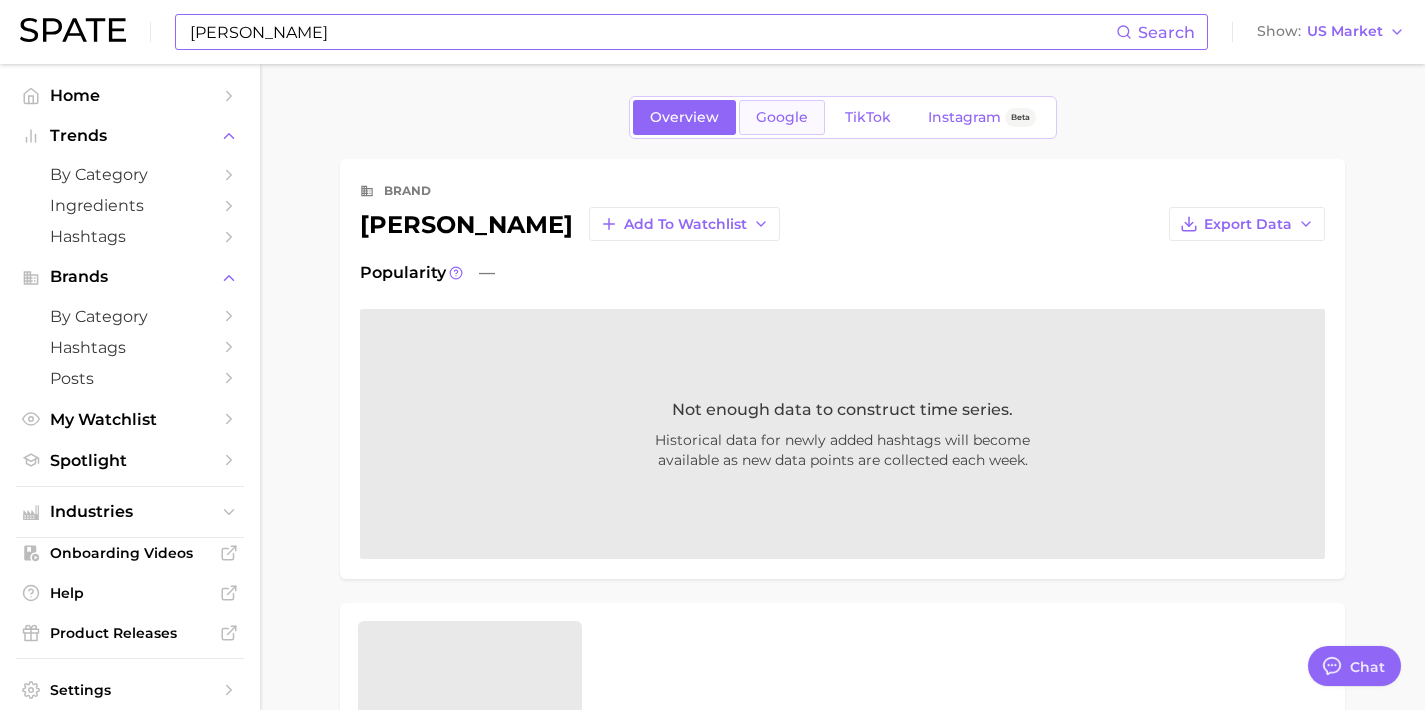 click on "Google" at bounding box center [782, 117] 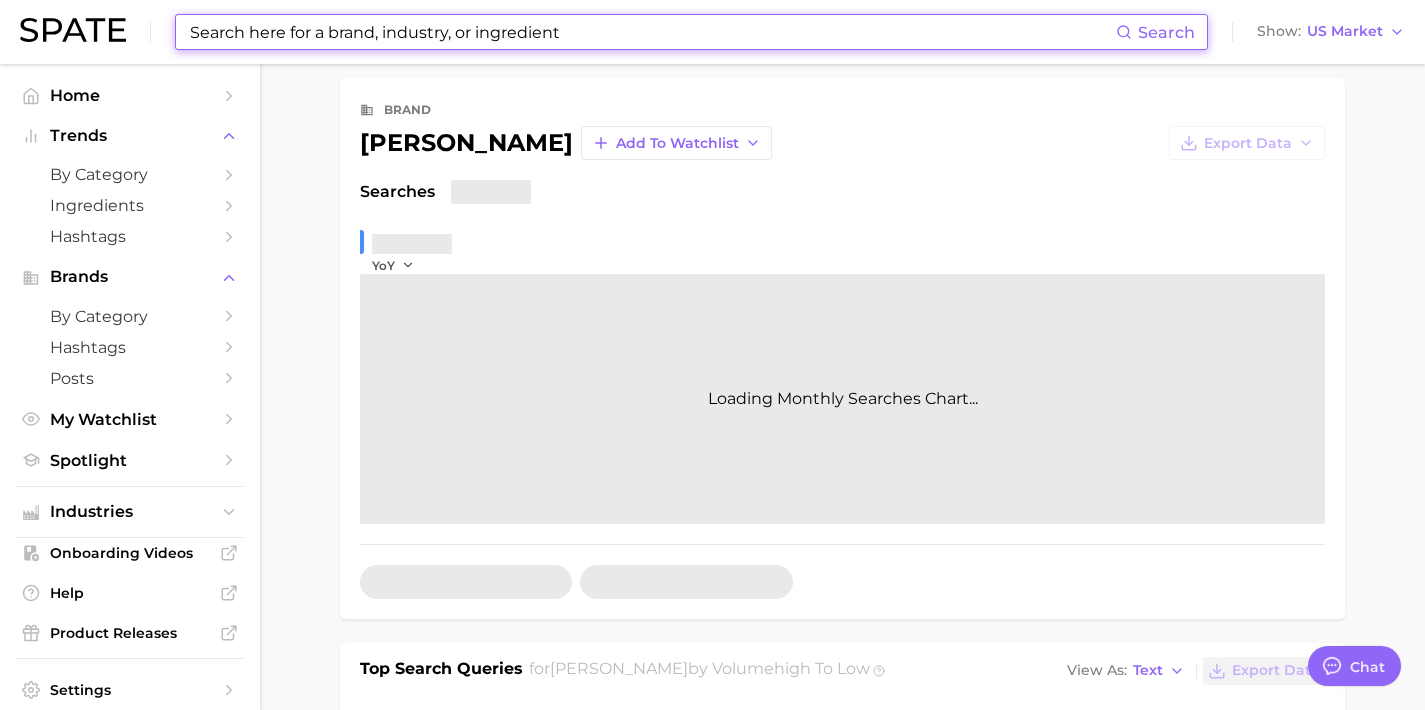 scroll, scrollTop: 331, scrollLeft: 0, axis: vertical 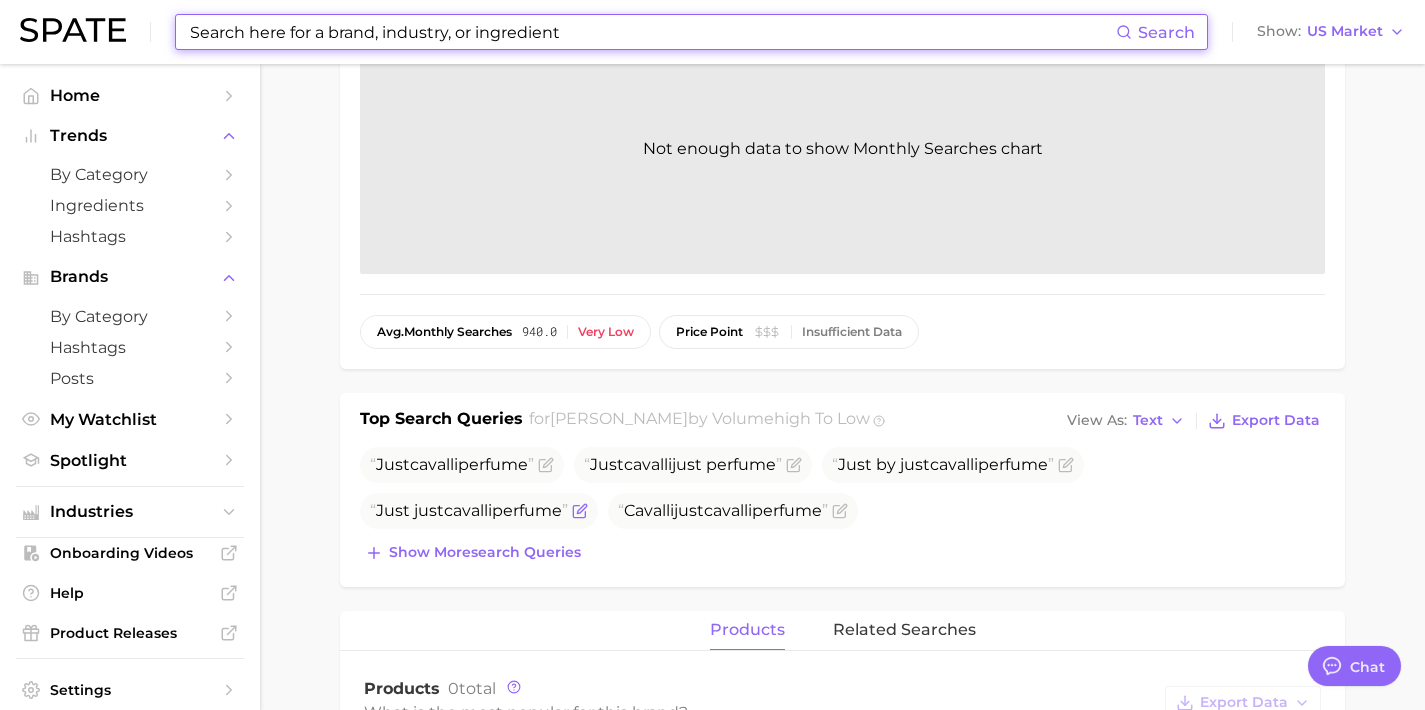 click on "Just [PERSON_NAME]  perfume" at bounding box center (469, 510) 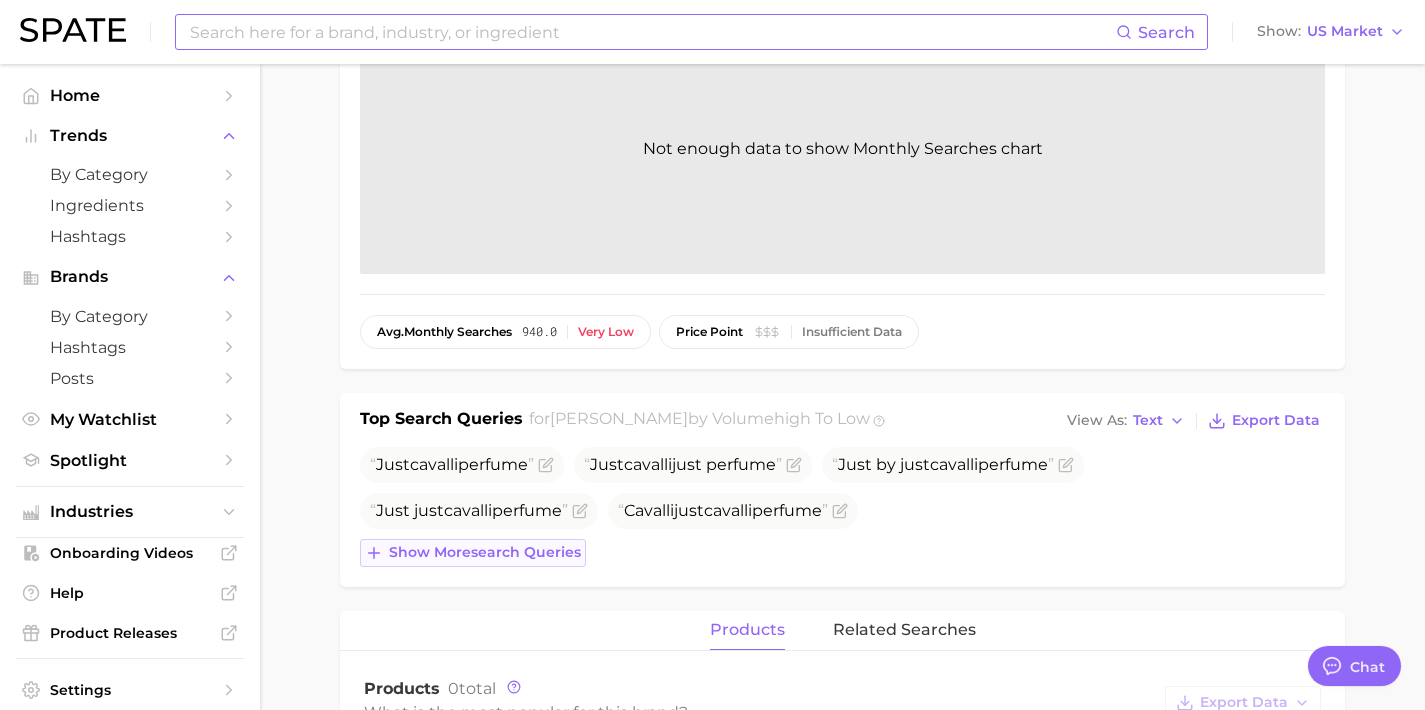 click on "Show more  search queries" at bounding box center (485, 552) 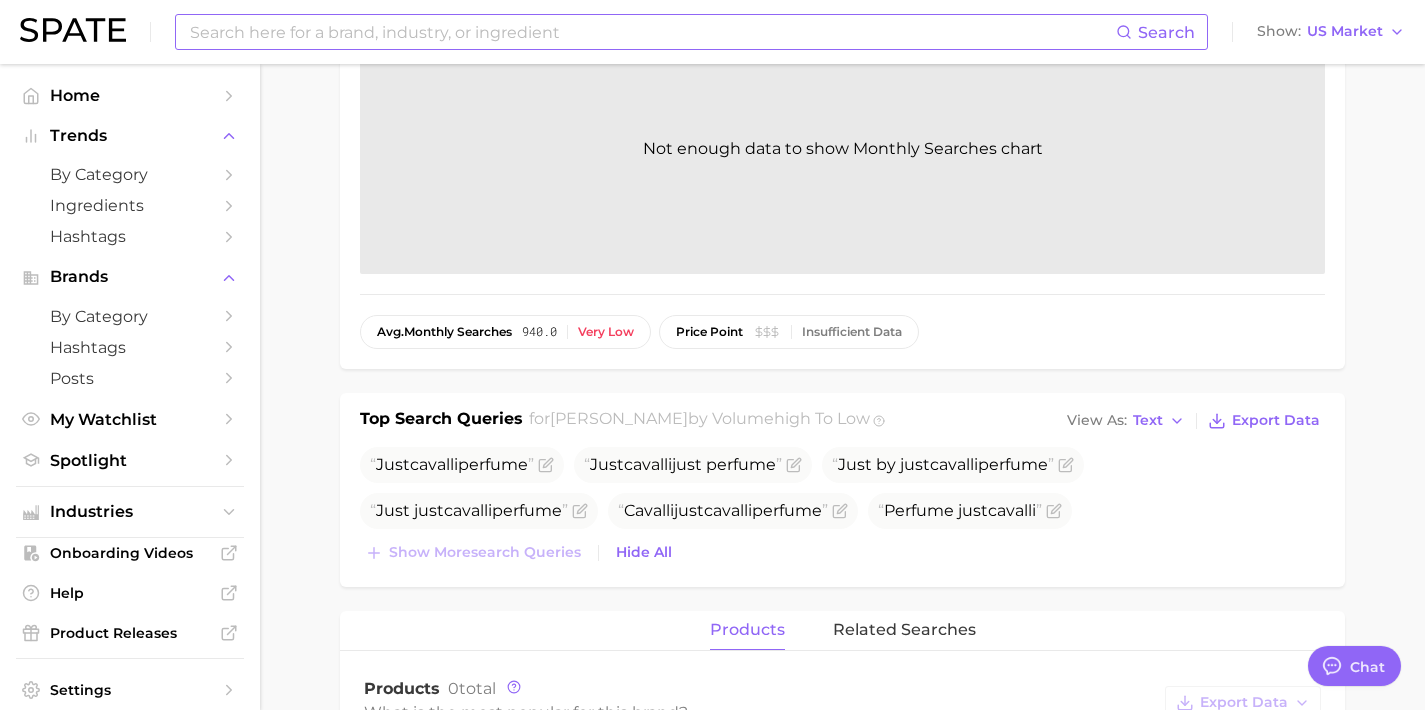 click at bounding box center (652, 32) 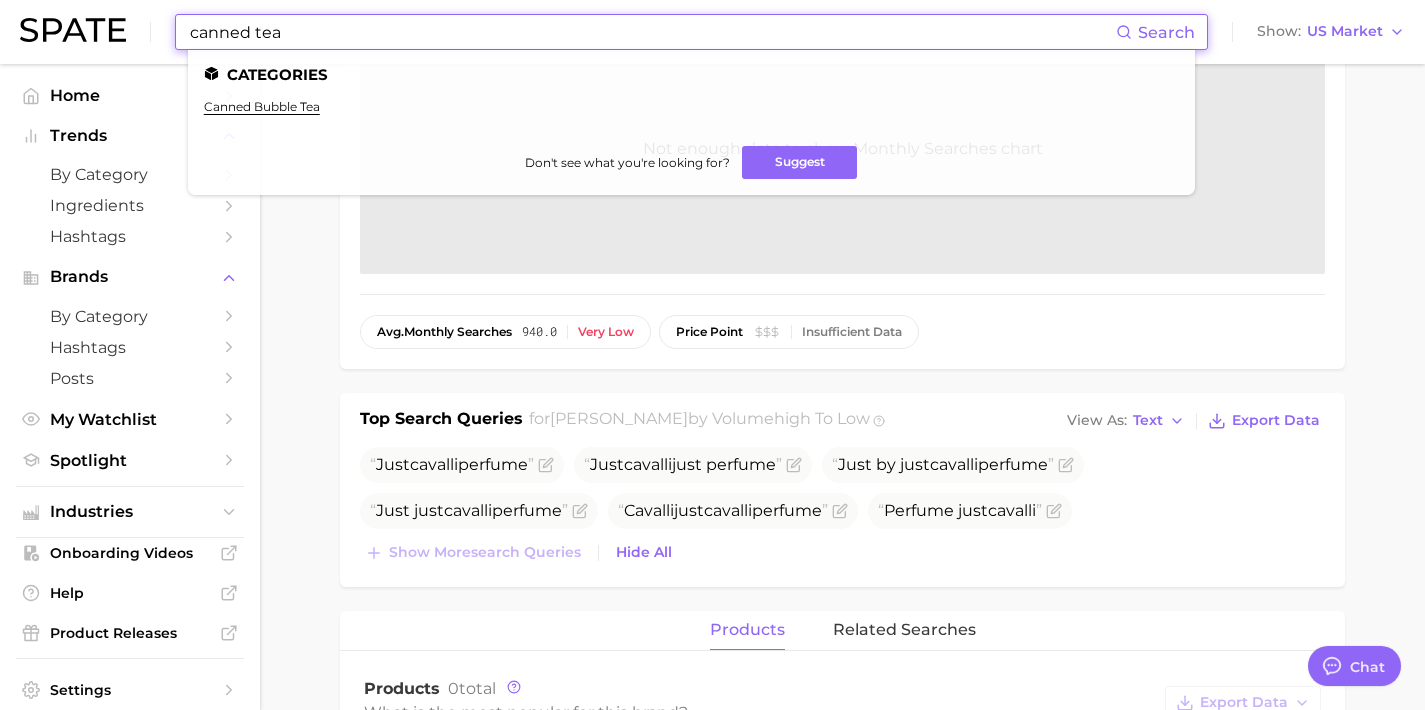 type on "canned tea" 